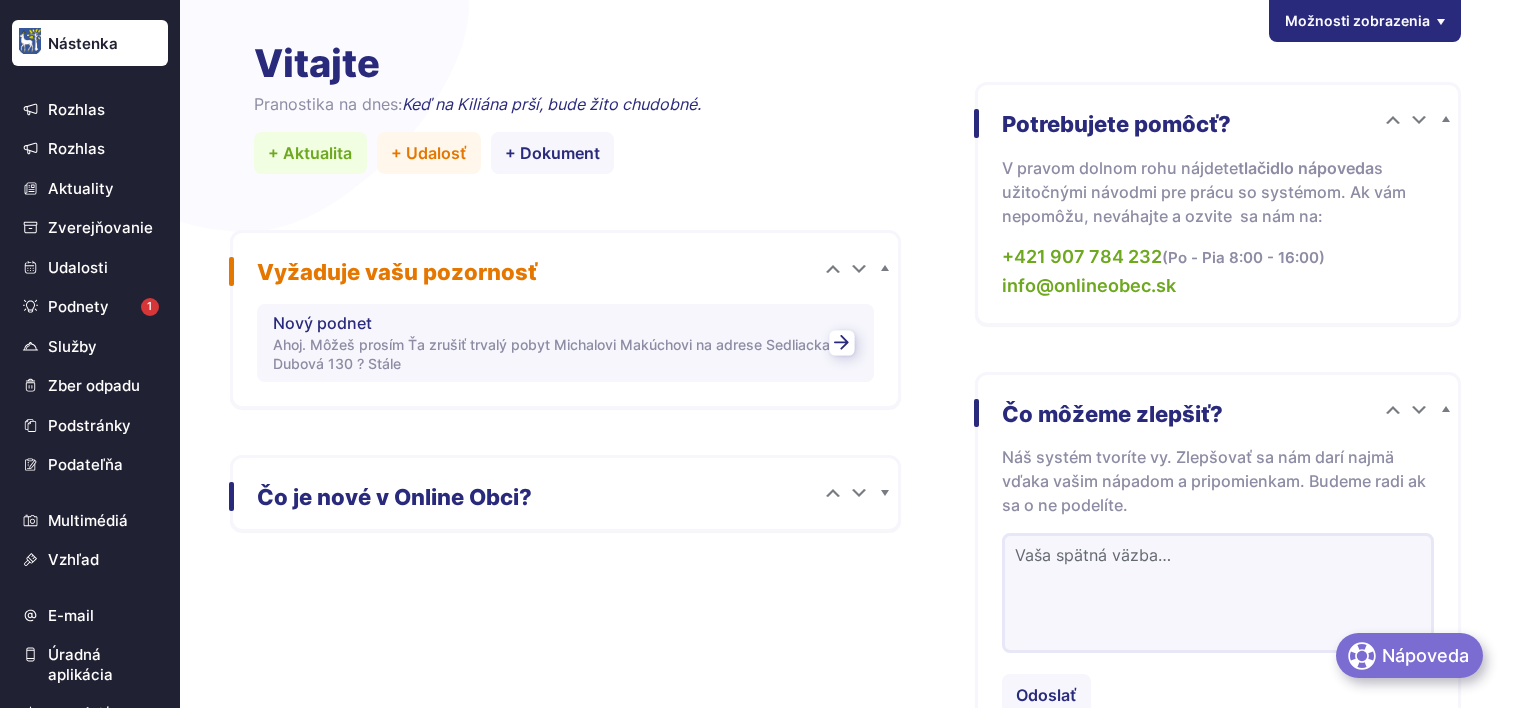 scroll, scrollTop: 0, scrollLeft: 0, axis: both 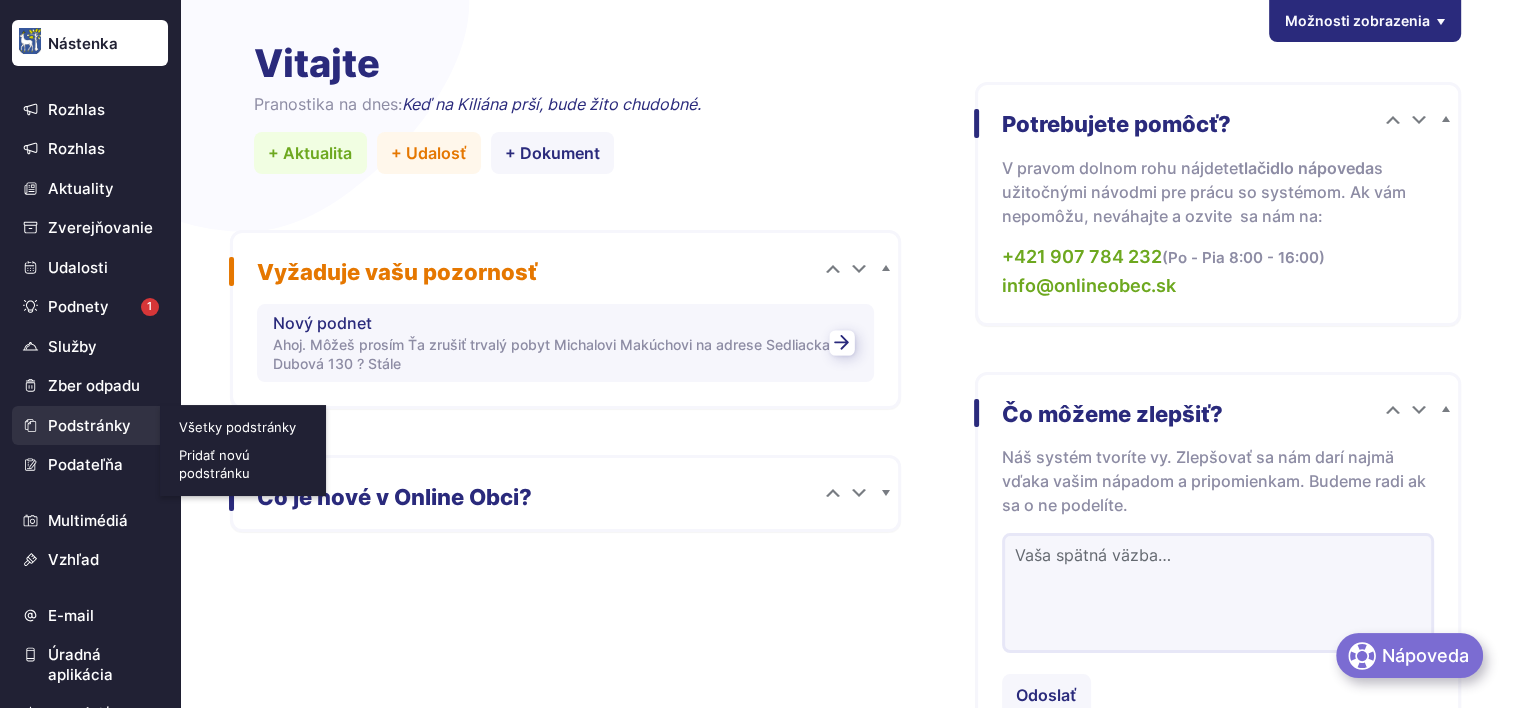 click on "Podstránky" at bounding box center [90, 426] 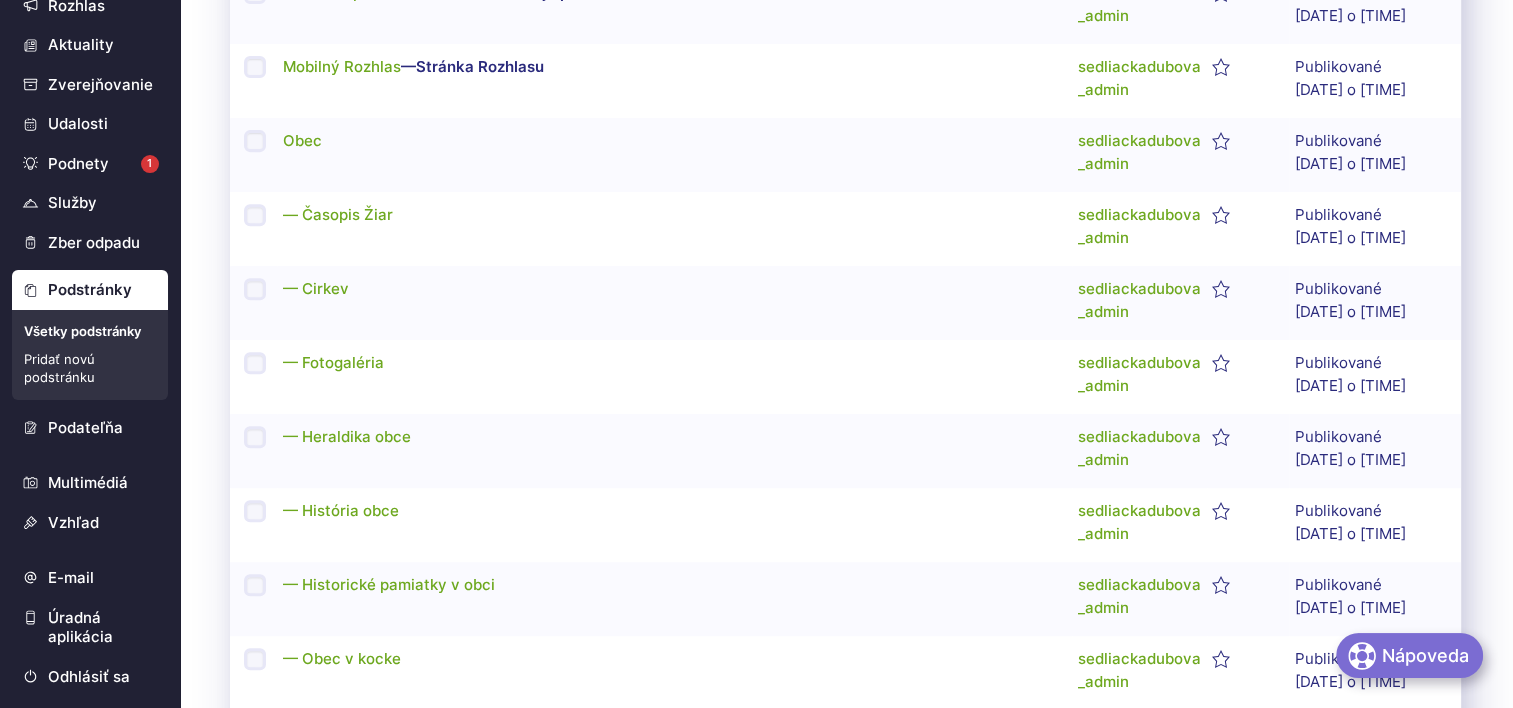 scroll, scrollTop: 800, scrollLeft: 0, axis: vertical 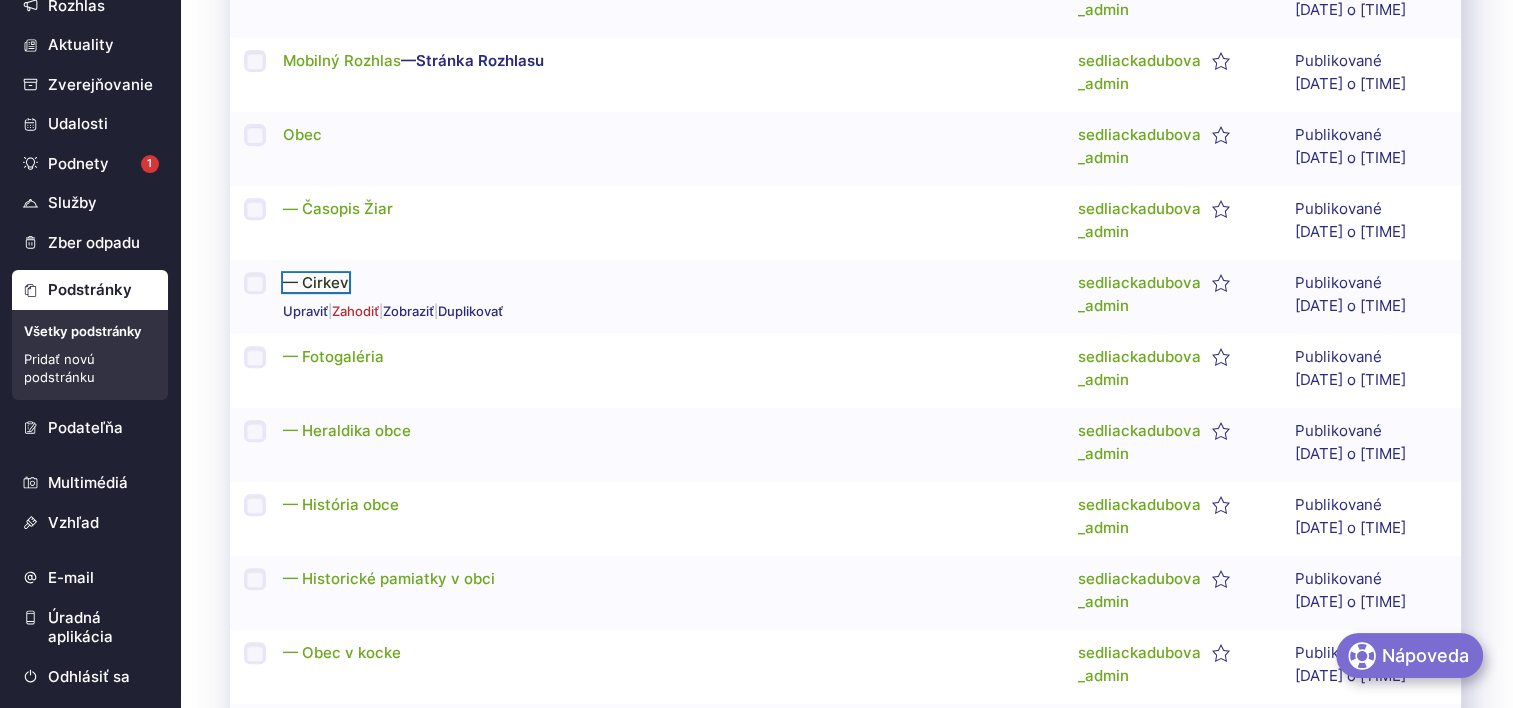 click on "— Cirkev" at bounding box center [316, 282] 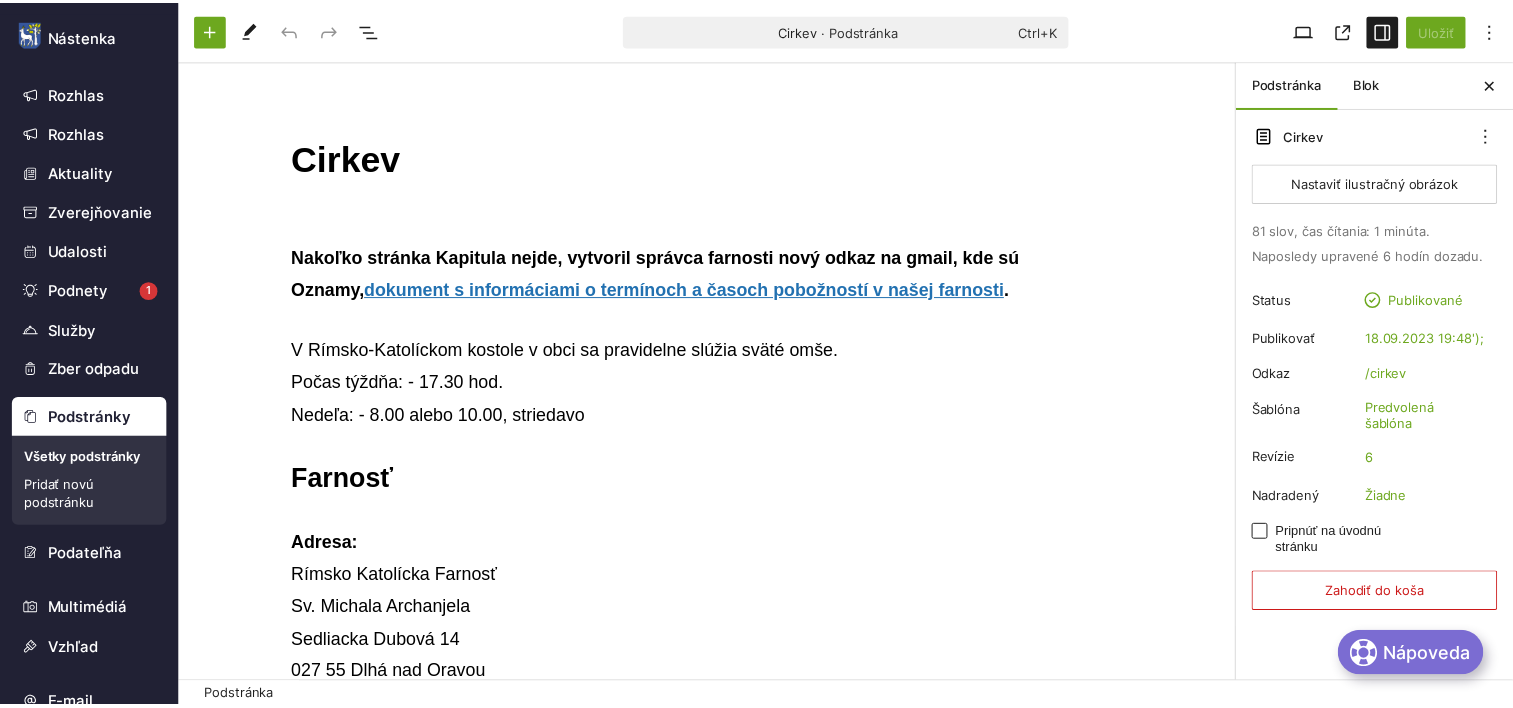 scroll, scrollTop: 0, scrollLeft: 0, axis: both 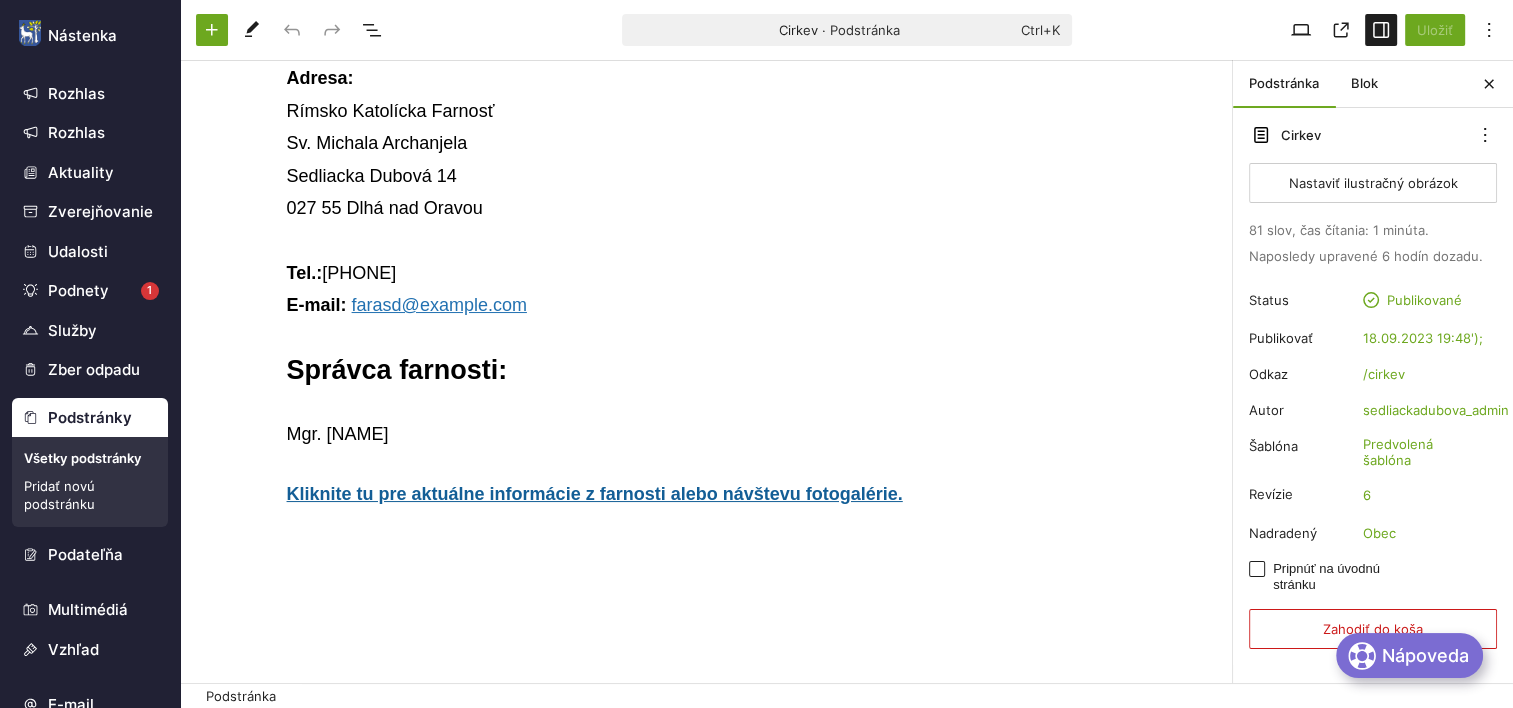 click on "Kliknite tu pre aktuálne informácie z farnosti alebo návštevu fotogalérie." at bounding box center (595, 494) 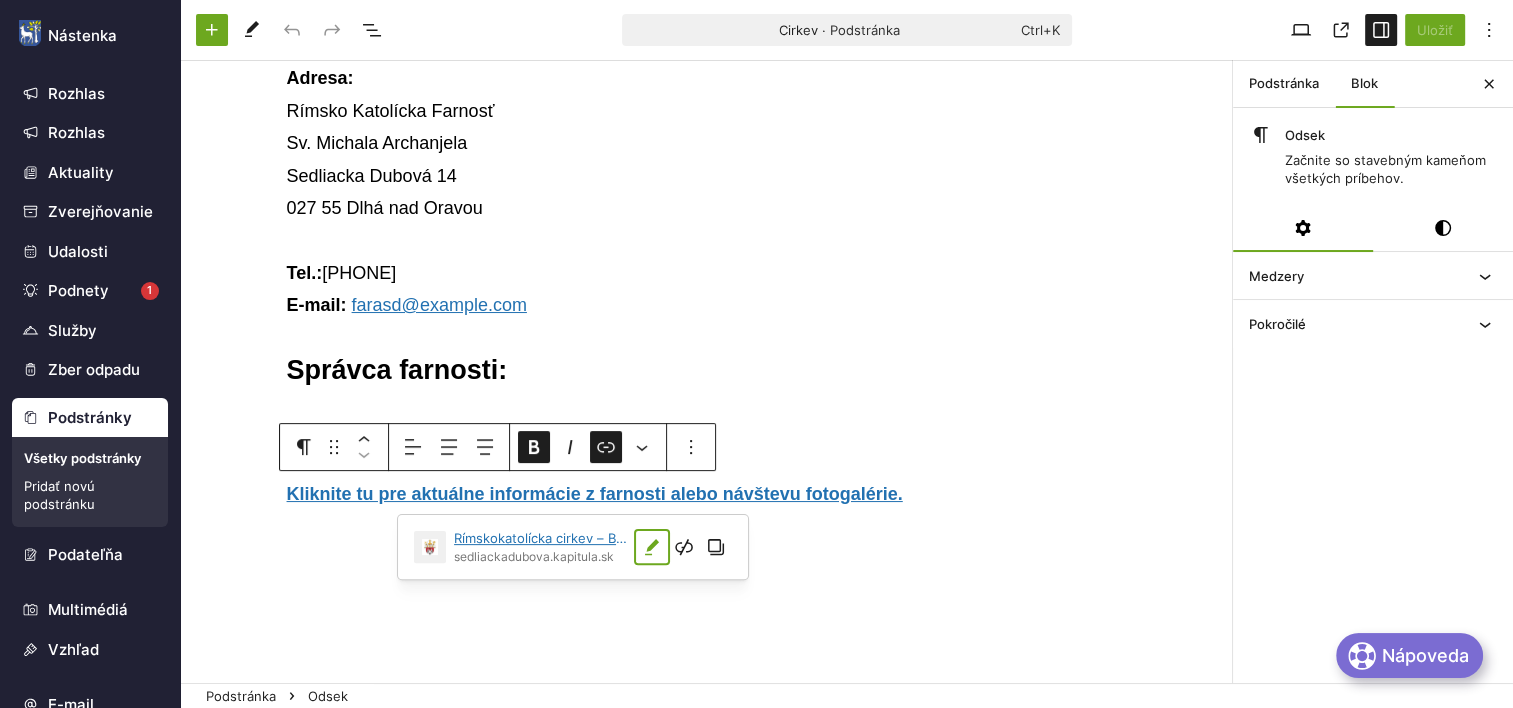 click at bounding box center [652, 547] 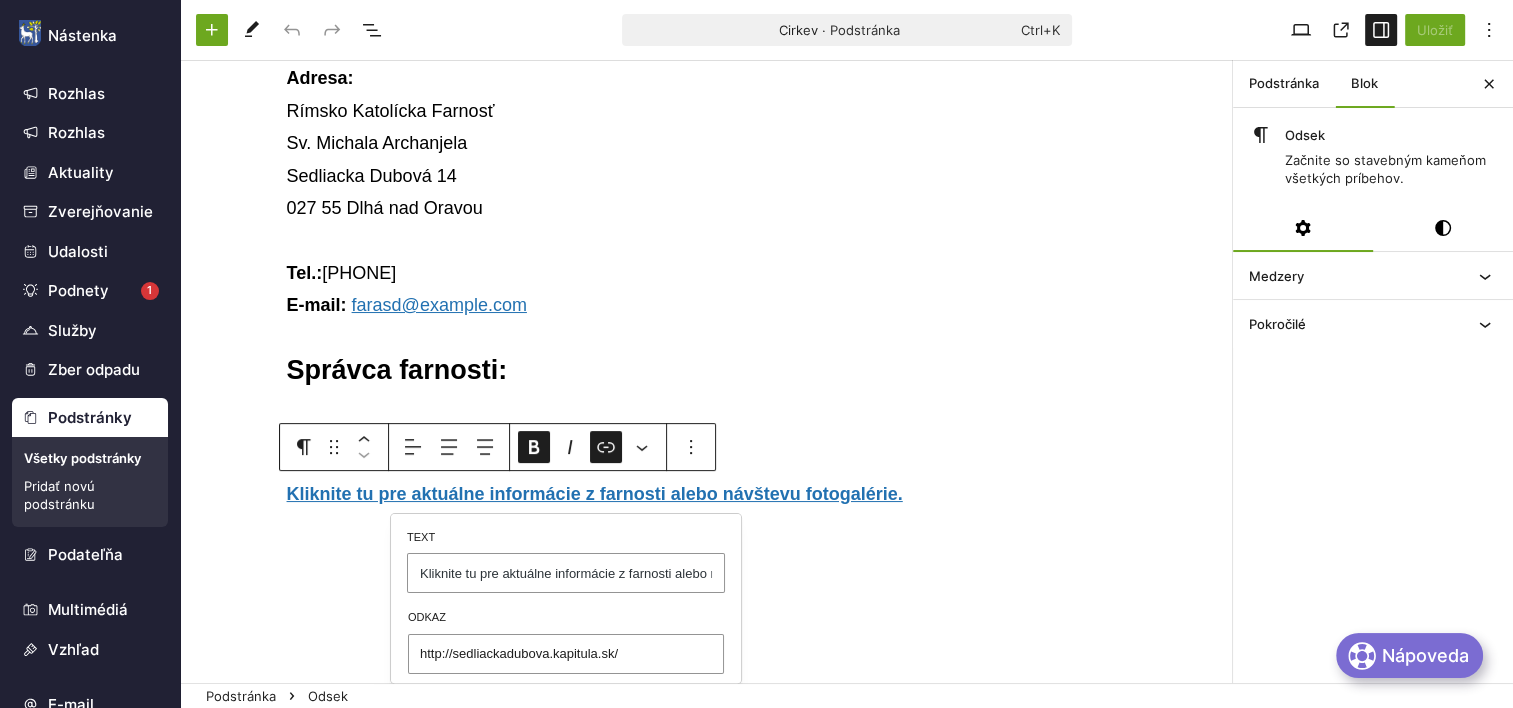 scroll, scrollTop: 0, scrollLeft: 117, axis: horizontal 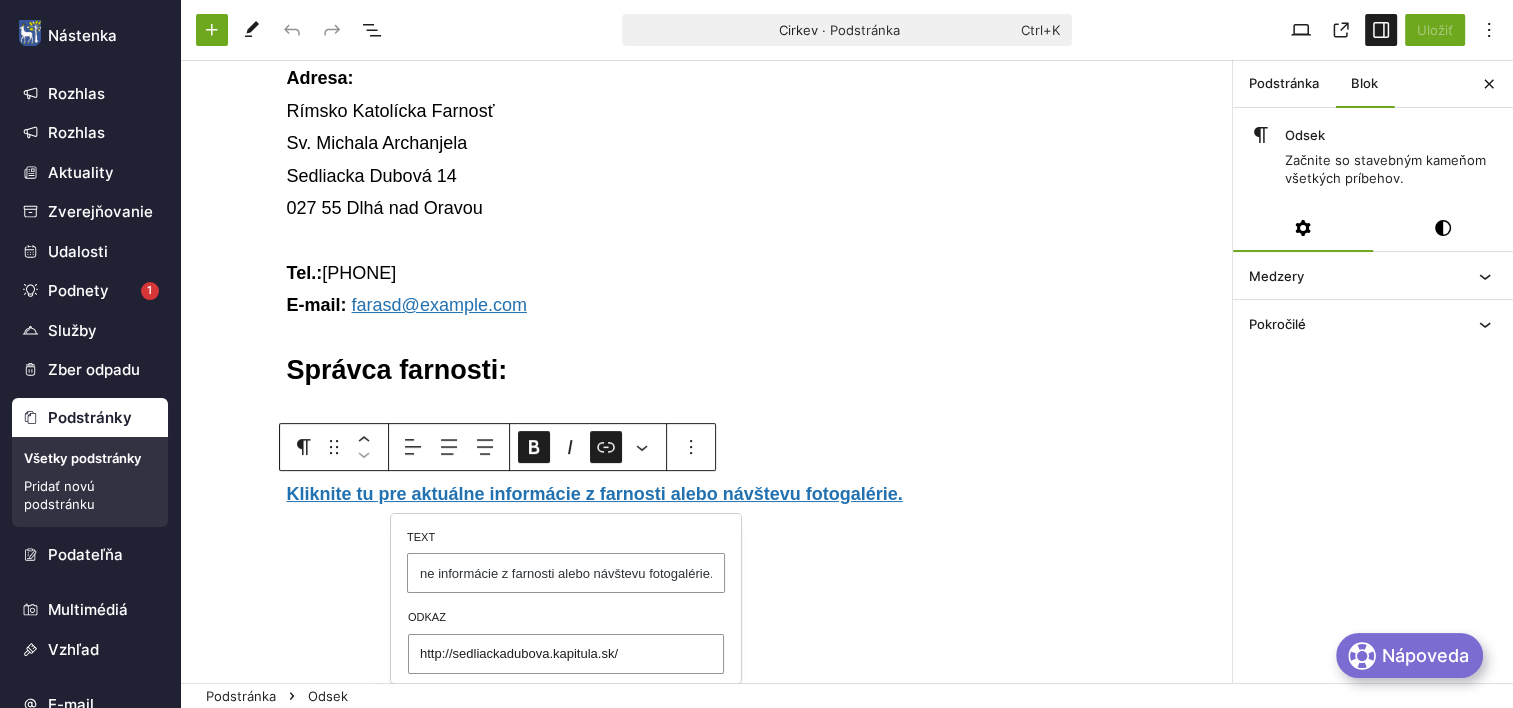 click on "Kliknite tu pre aktuálne informácie z farnosti alebo návštevu fotogalérie." at bounding box center (566, 573) 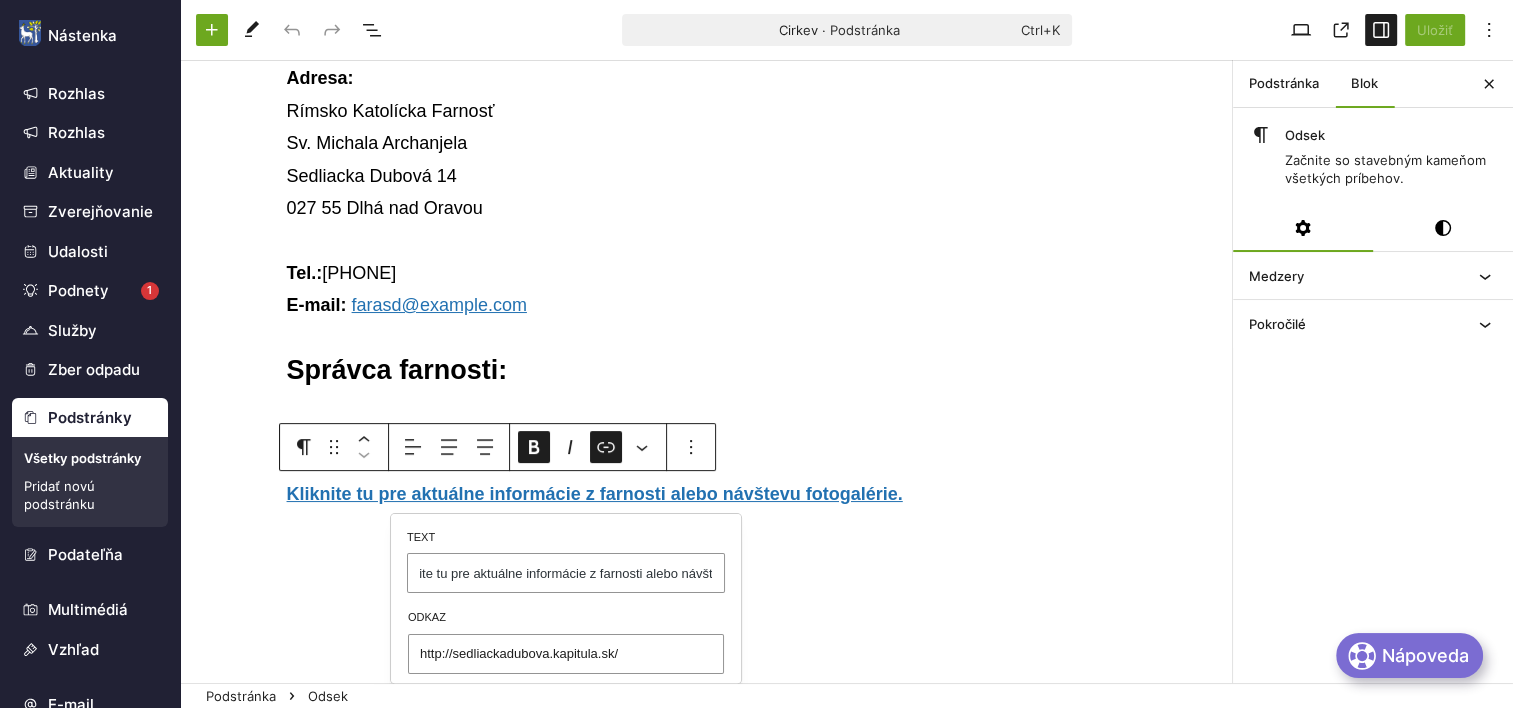 scroll, scrollTop: 0, scrollLeft: 0, axis: both 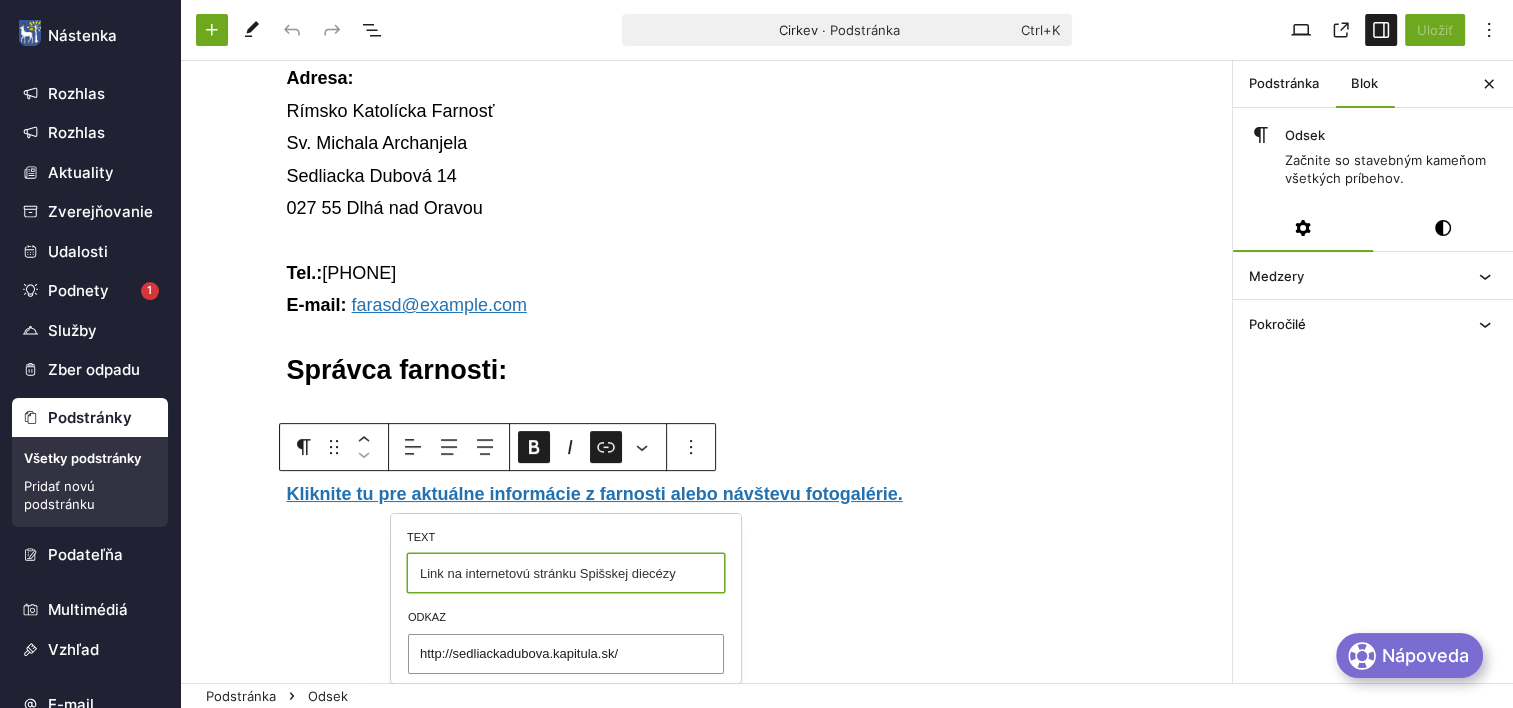 click on "Link na internetovú stránku Spišskej diecézy" at bounding box center (566, 573) 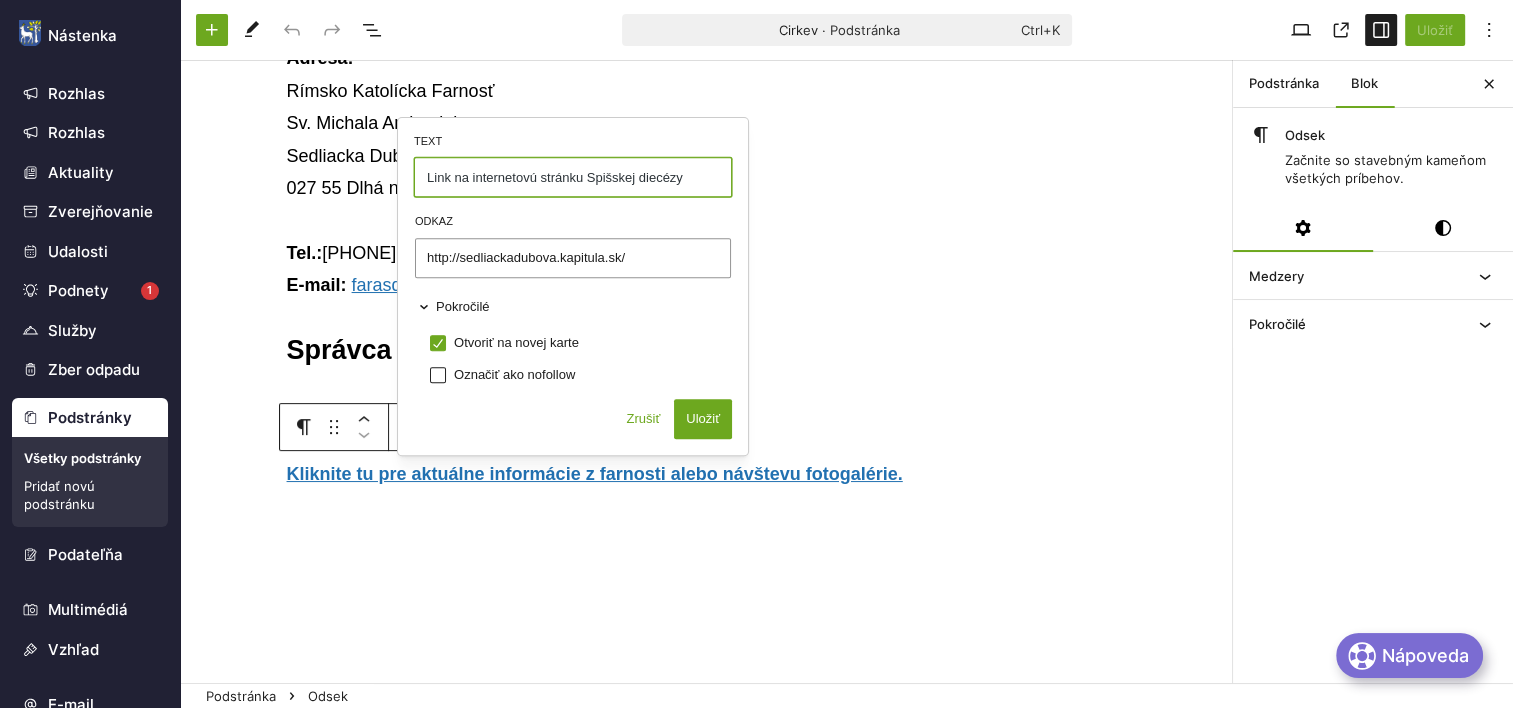 scroll, scrollTop: 628, scrollLeft: 0, axis: vertical 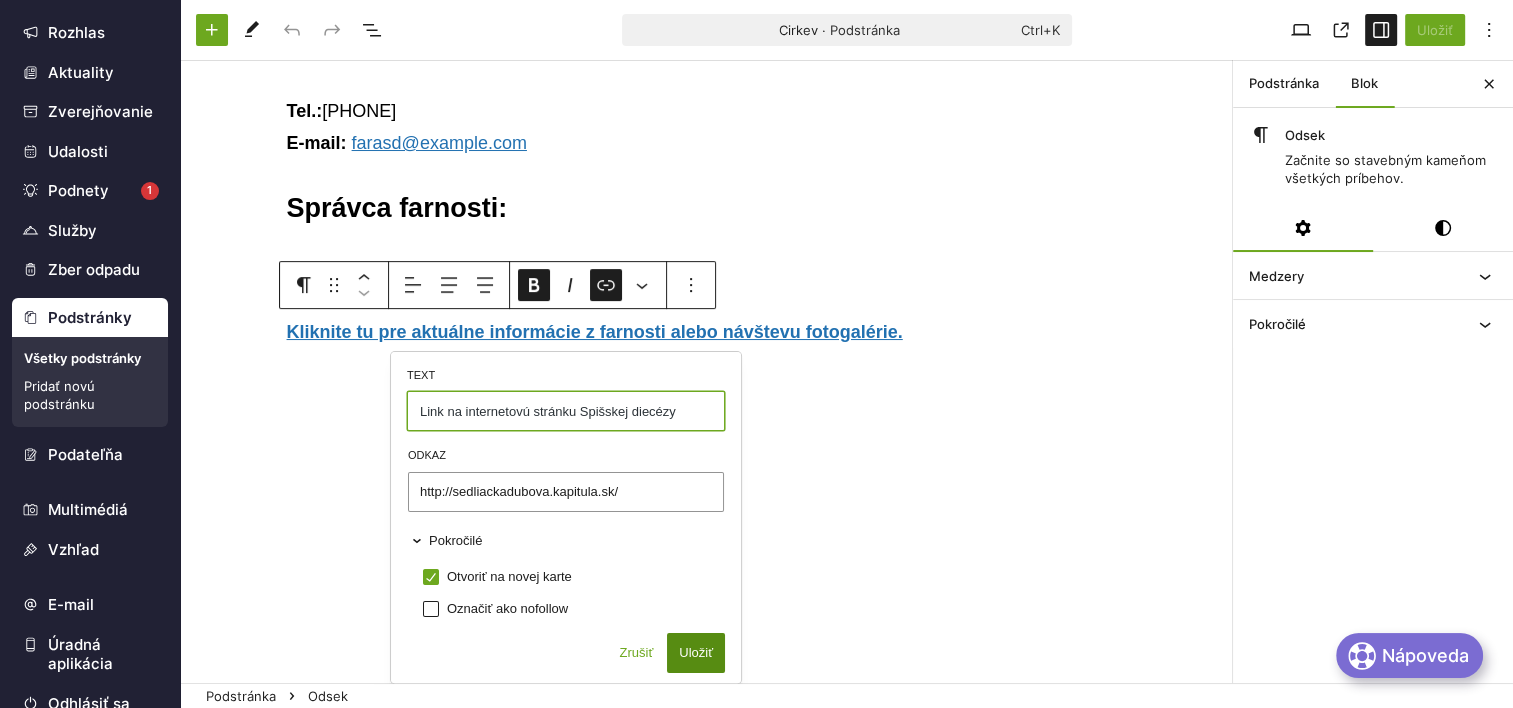 type on "Link na internetovú stránku Spišskej diecézy" 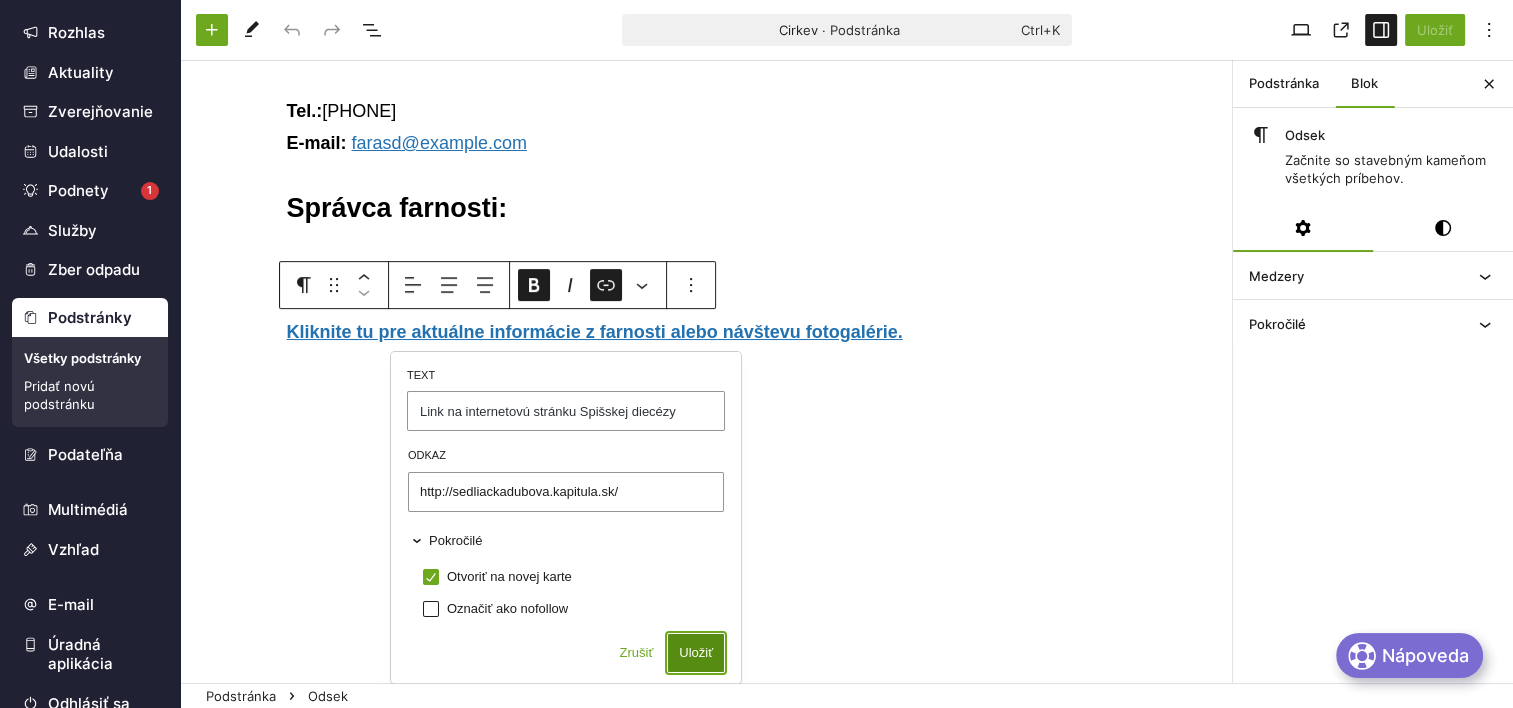 click on "Uložiť" at bounding box center (696, 653) 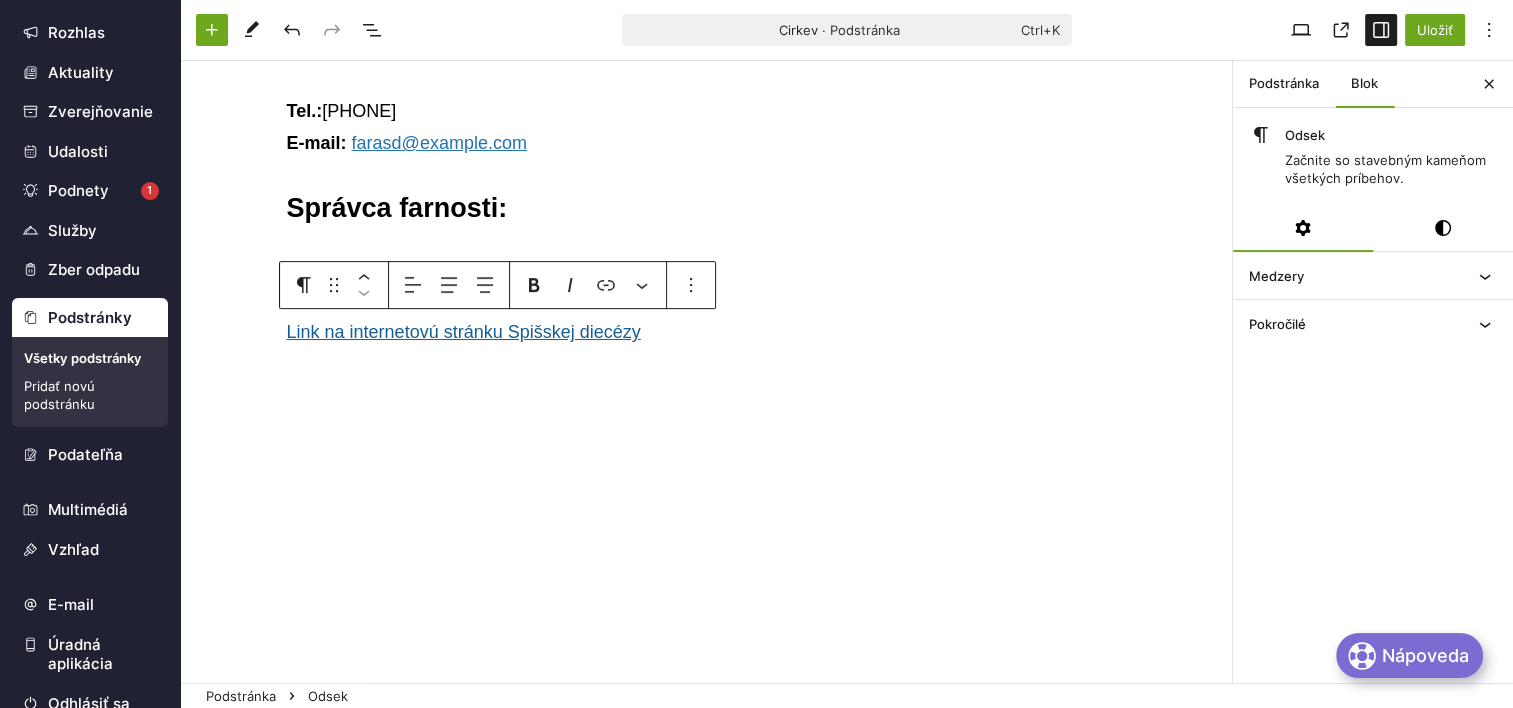 click on "Link na internetovú stránku Spišskej diecézy" at bounding box center (464, 332) 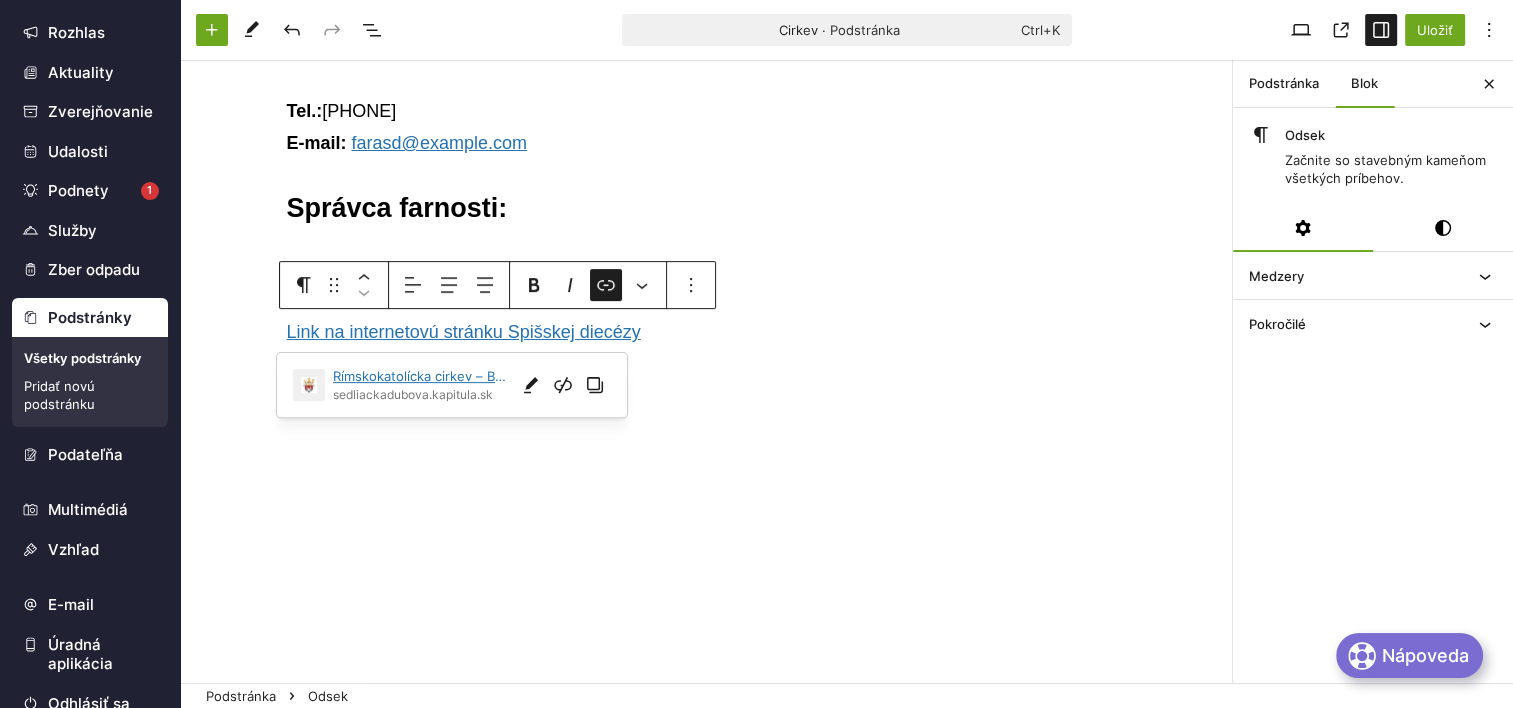 click on "Cirkev Nakoľko stránka Kapitula nejde, vytvoril správca farnosti nový odkaz na gmail, kde sú Oznamy,  dokument s informáciami o termínoch a časoch pobožností v našej farnosti . V Rímsko-Katolíckom kostole v obci sa pravidelne slúžia sväté omše. Počas týždňa: - 17.30 hod. Nedeľa: - 8.00 alebo 10.00, striedavo Farnosť Adresa: Rímsko Katolícka Farnosť Sv. Michala Archanjela Sedliacka Dubová 14 027 55 Dlhá nad Oravou Tel.:  +421-43-589 42 36 E-mail:   farasd@orava.sk Správca farnosti: Mgr. Pavol Slotka Link na internetovú stránku Spišskej diecézy" at bounding box center [706, 58] 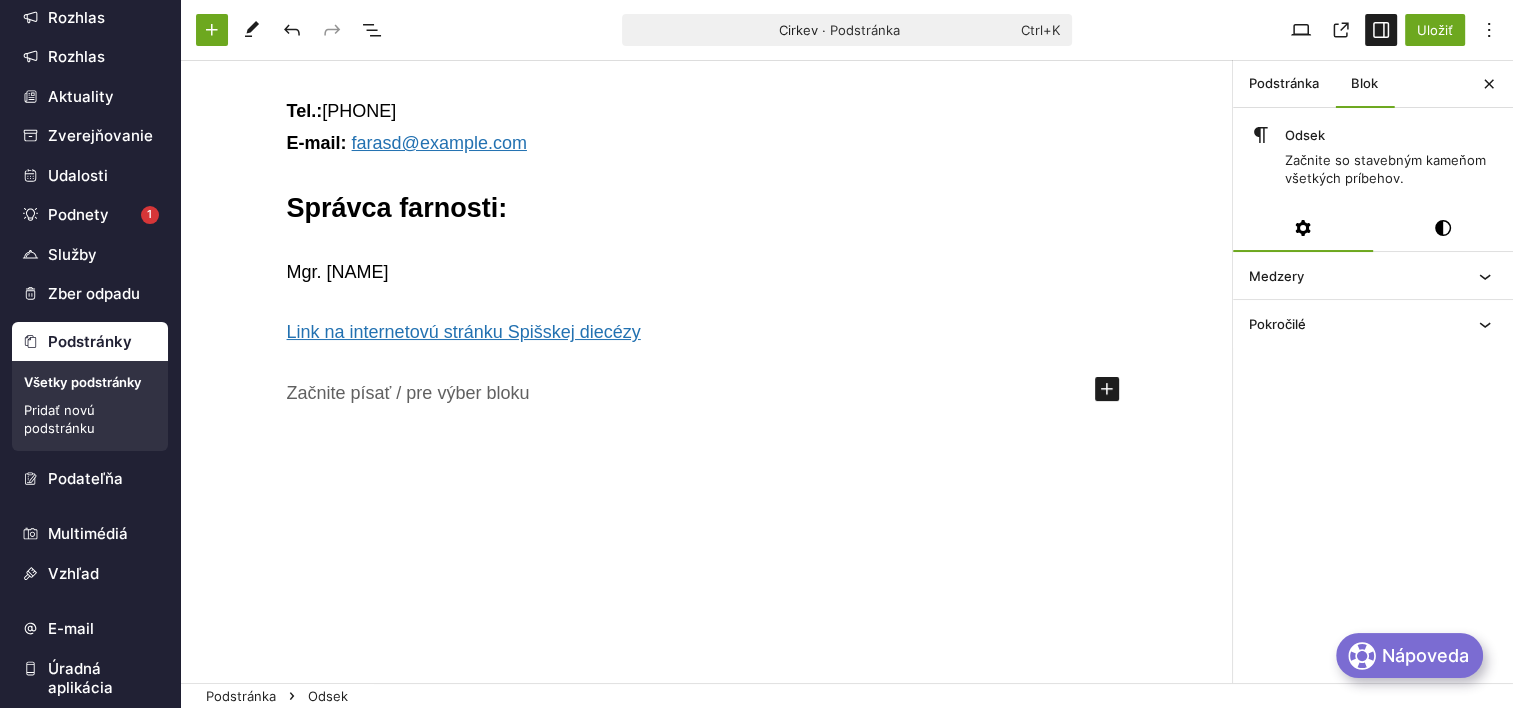 scroll, scrollTop: 33, scrollLeft: 0, axis: vertical 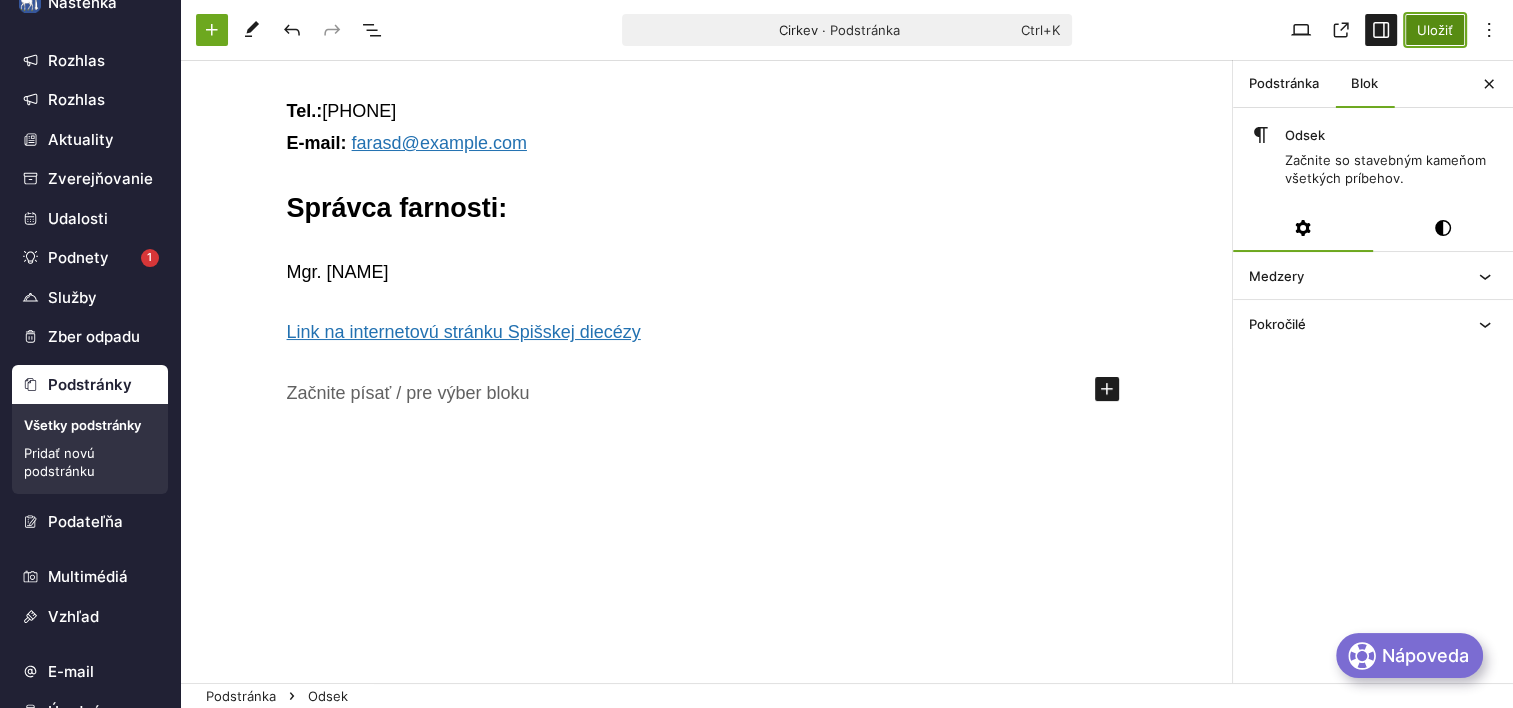 click on "Uložiť" at bounding box center (1435, 30) 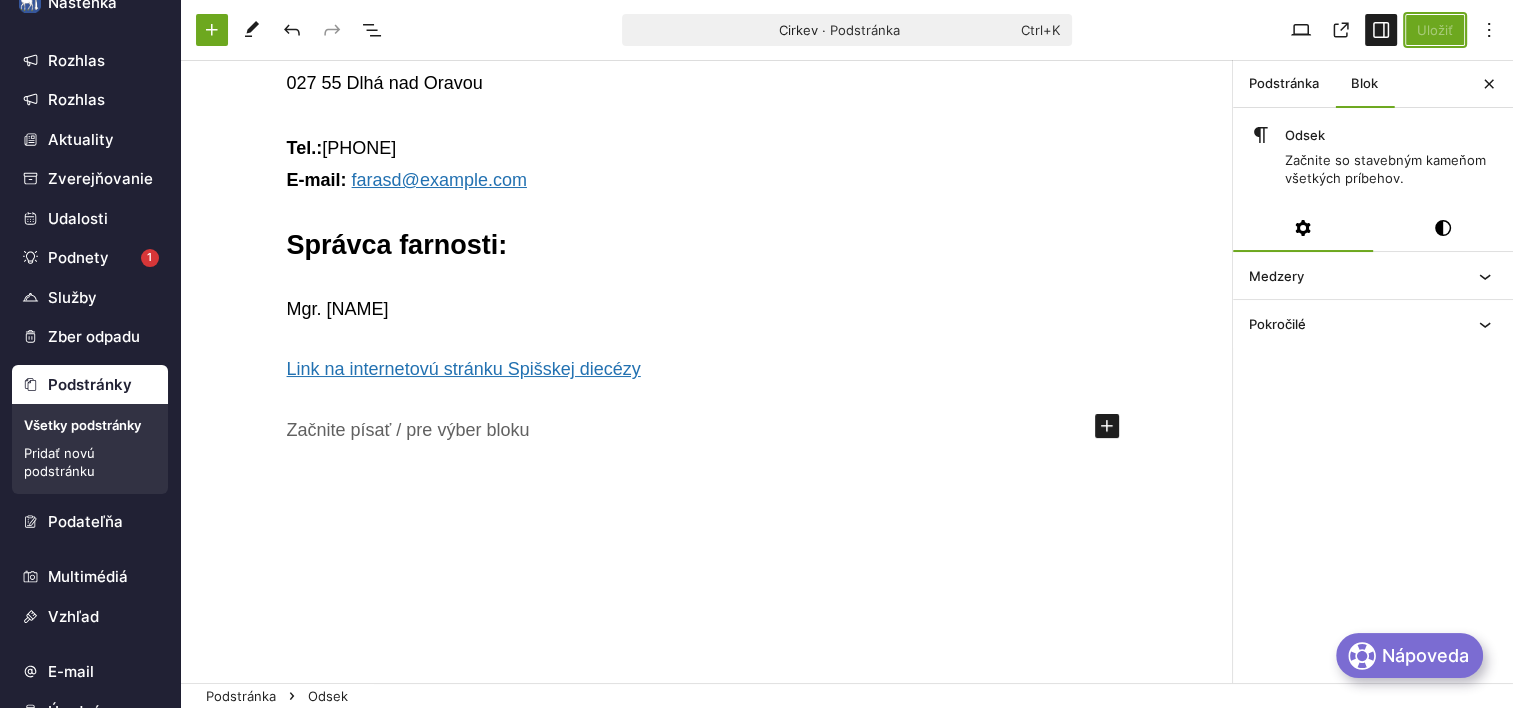 scroll, scrollTop: 462, scrollLeft: 0, axis: vertical 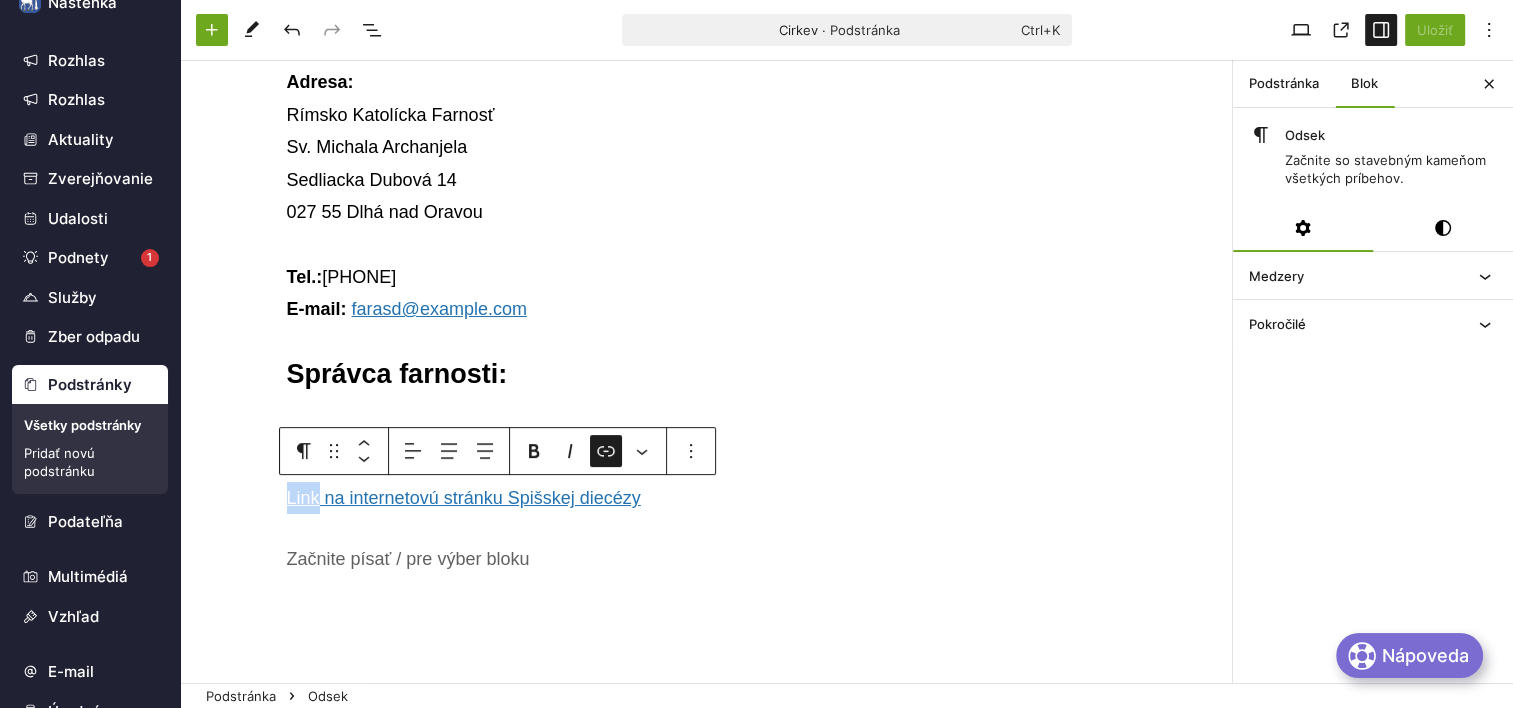 drag, startPoint x: 300, startPoint y: 503, endPoint x: 946, endPoint y: 313, distance: 673.3617 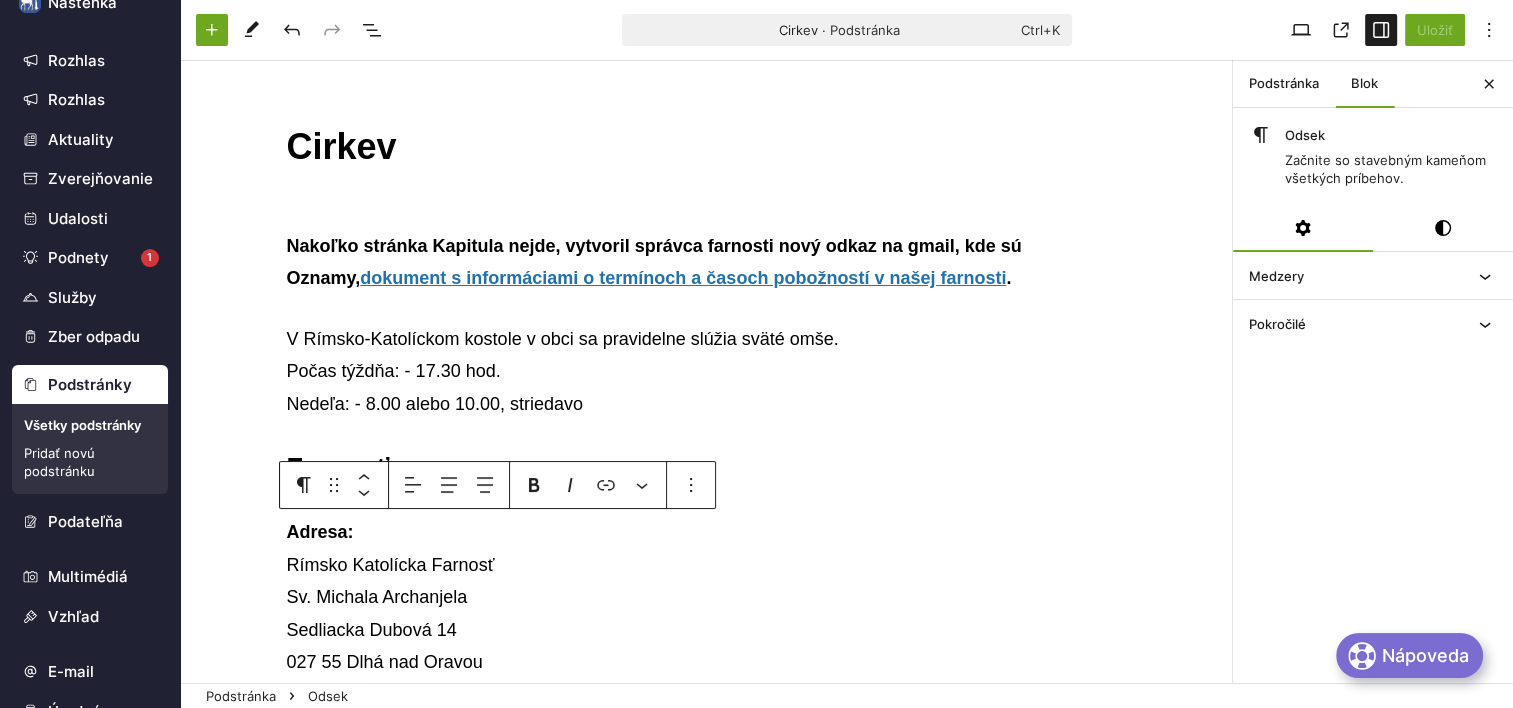 scroll, scrollTop: 0, scrollLeft: 0, axis: both 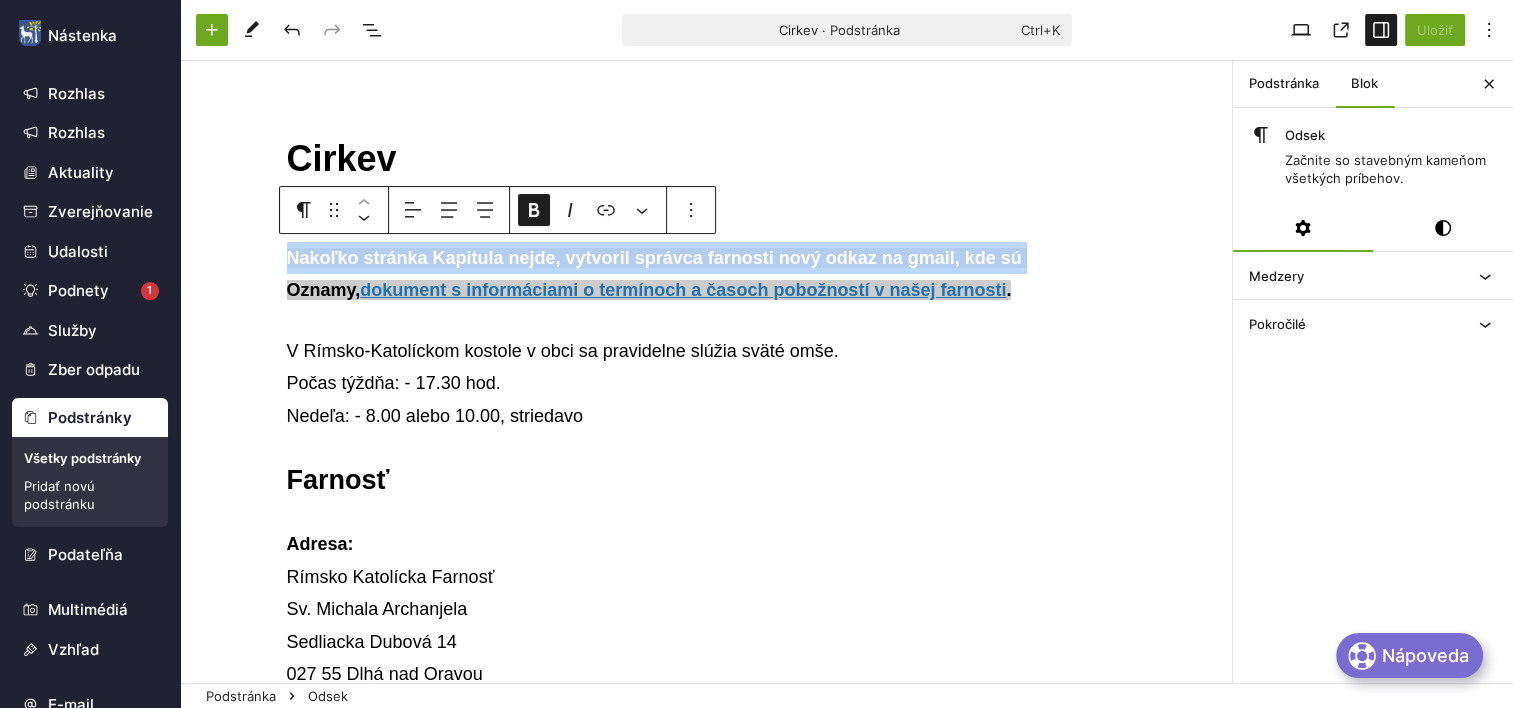 drag, startPoint x: 280, startPoint y: 252, endPoint x: 1005, endPoint y: 256, distance: 725.01105 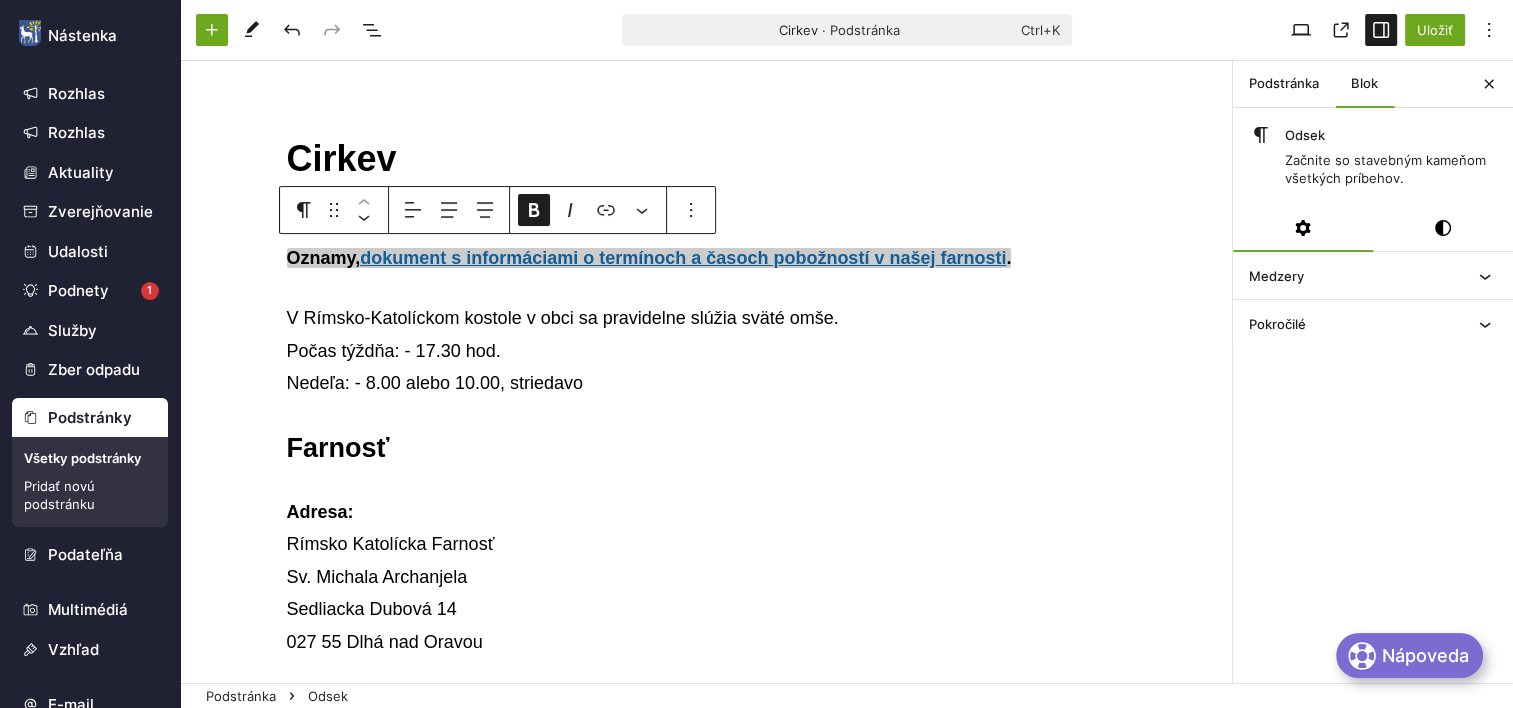 click on "dokument s informáciami o termínoch a časoch pobožností v našej farnosti" at bounding box center [683, 258] 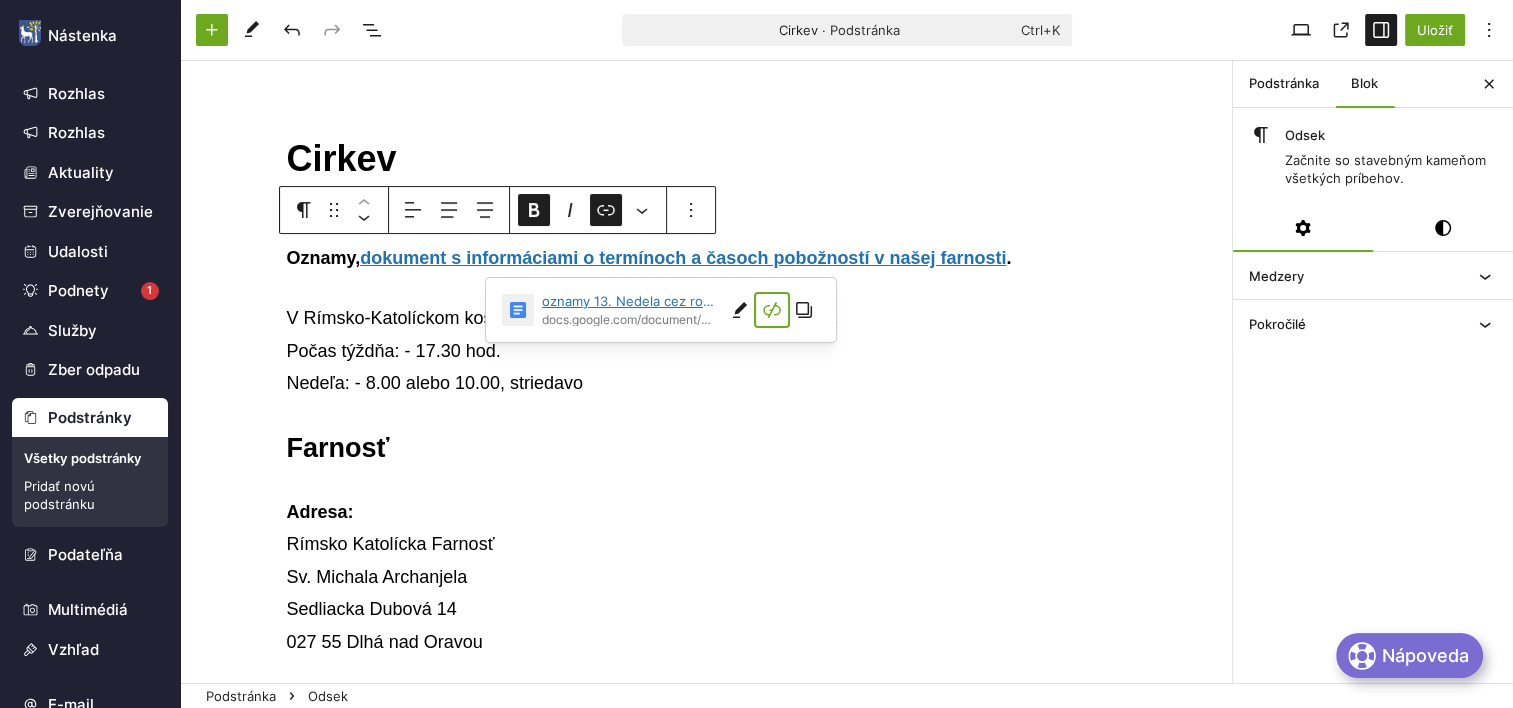 click at bounding box center [772, 310] 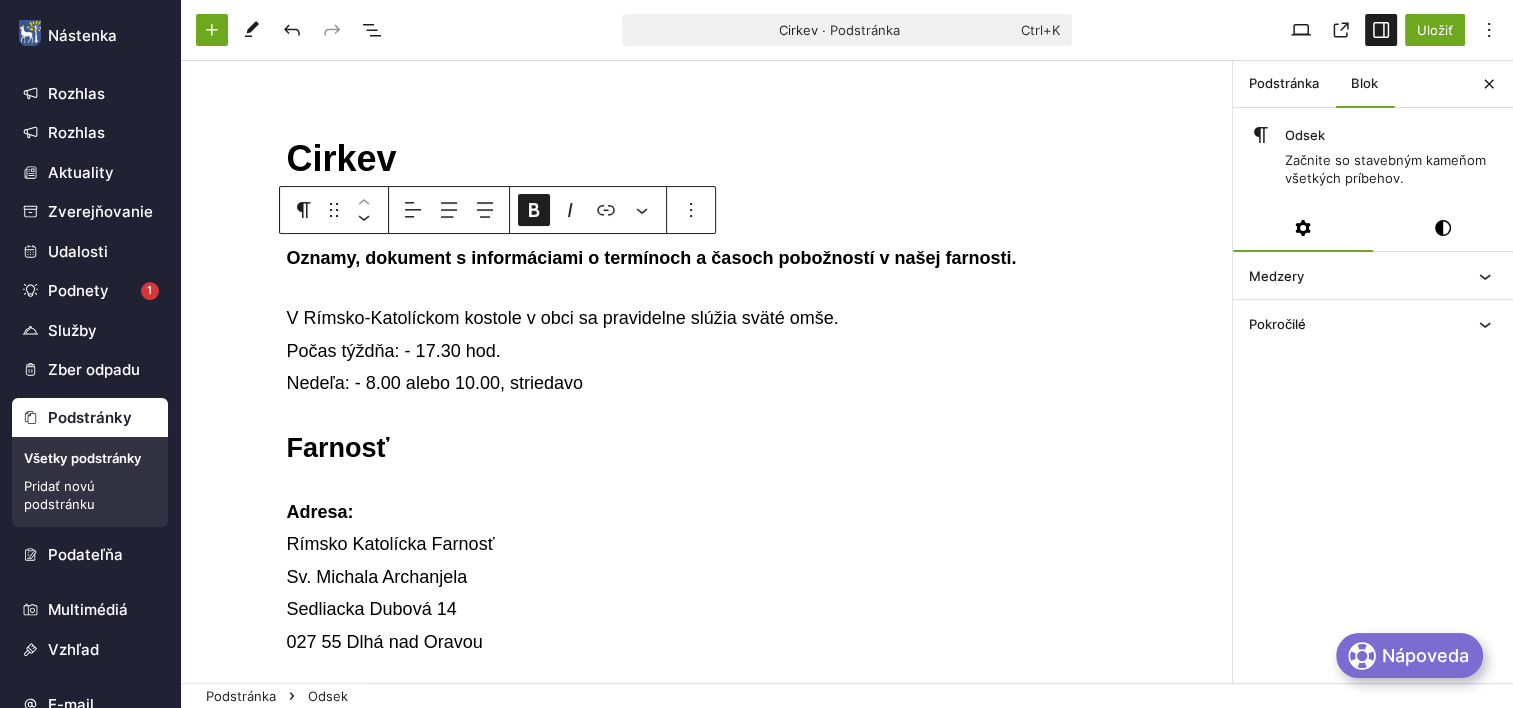 click at bounding box center (699, 288) 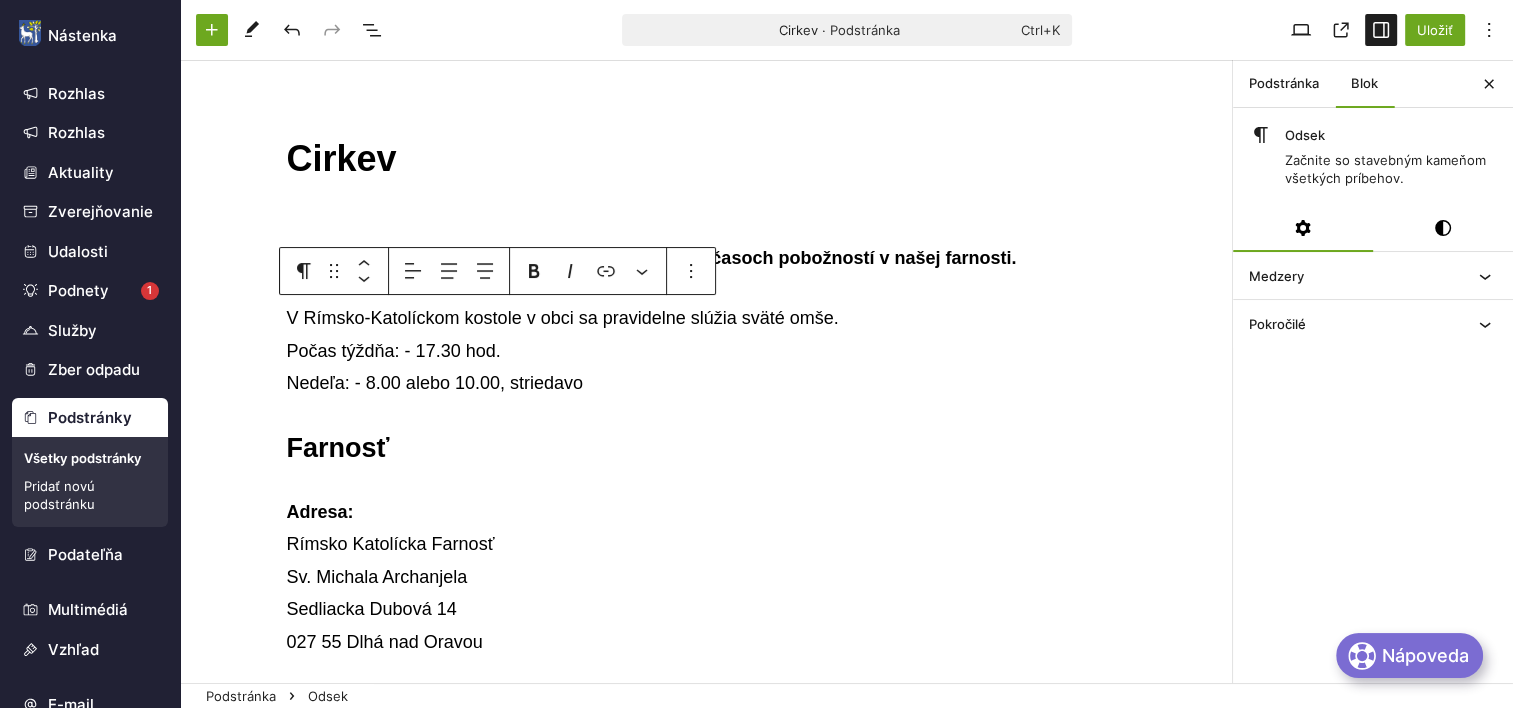 click on "Cirkev" at bounding box center (707, 159) 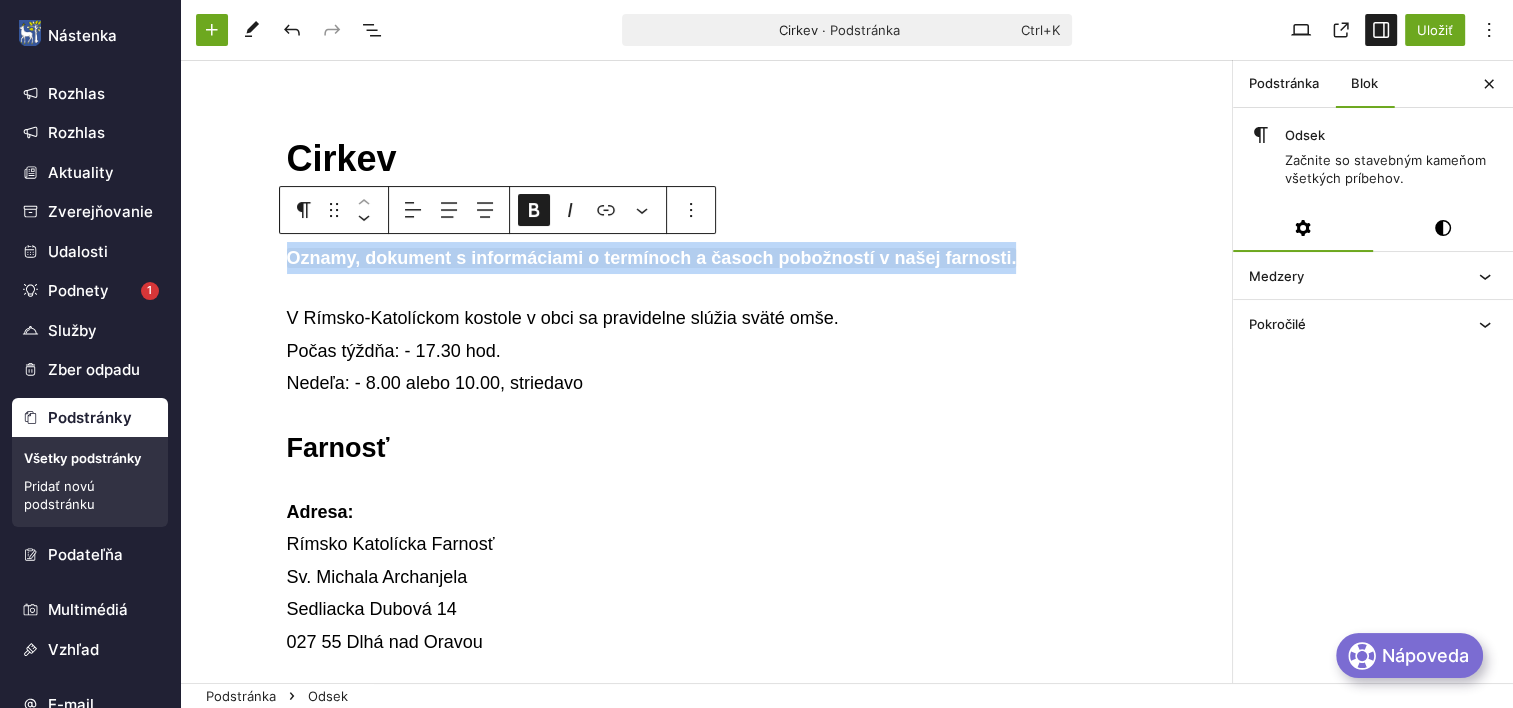 drag, startPoint x: 279, startPoint y: 258, endPoint x: 976, endPoint y: 253, distance: 697.01794 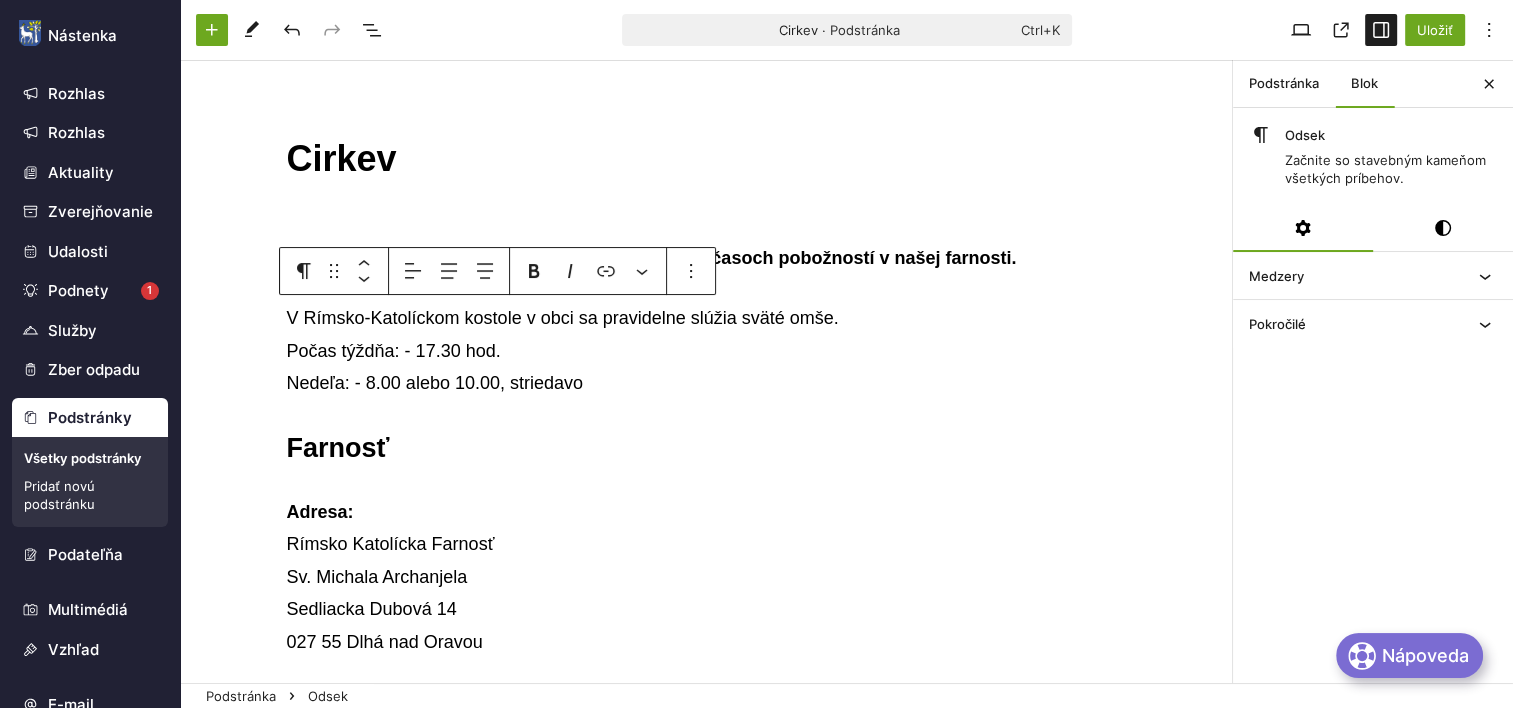 click on "V Rímsko-Katolíckom kostole v obci sa pravidelne slúžia sväté omše. Počas týždňa: - 17.30 hod. Nedeľa: - 8.00 alebo 10.00, striedavo" at bounding box center (707, 350) 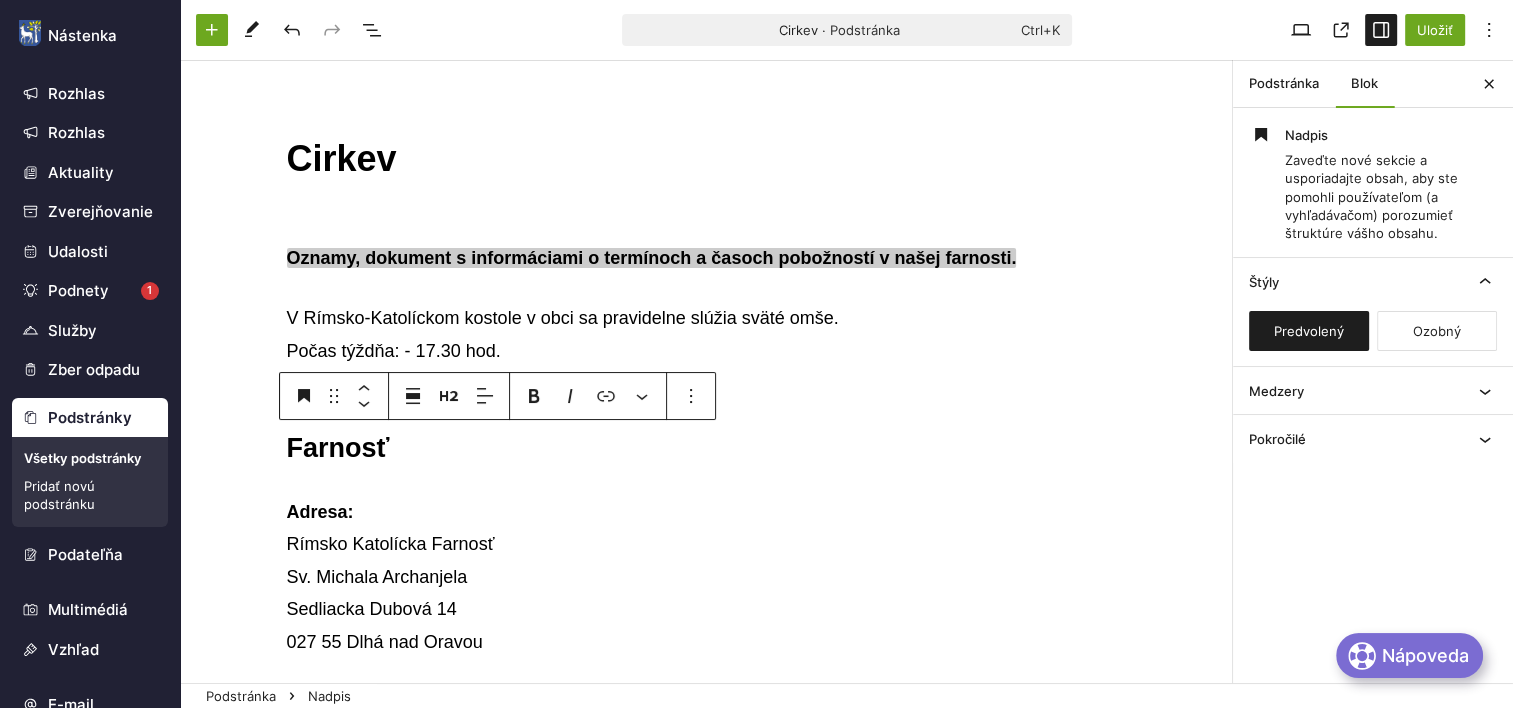 click on "Oznamy, dokument s informáciami o termínoch a časoch pobožností v našej farnosti." at bounding box center [707, 258] 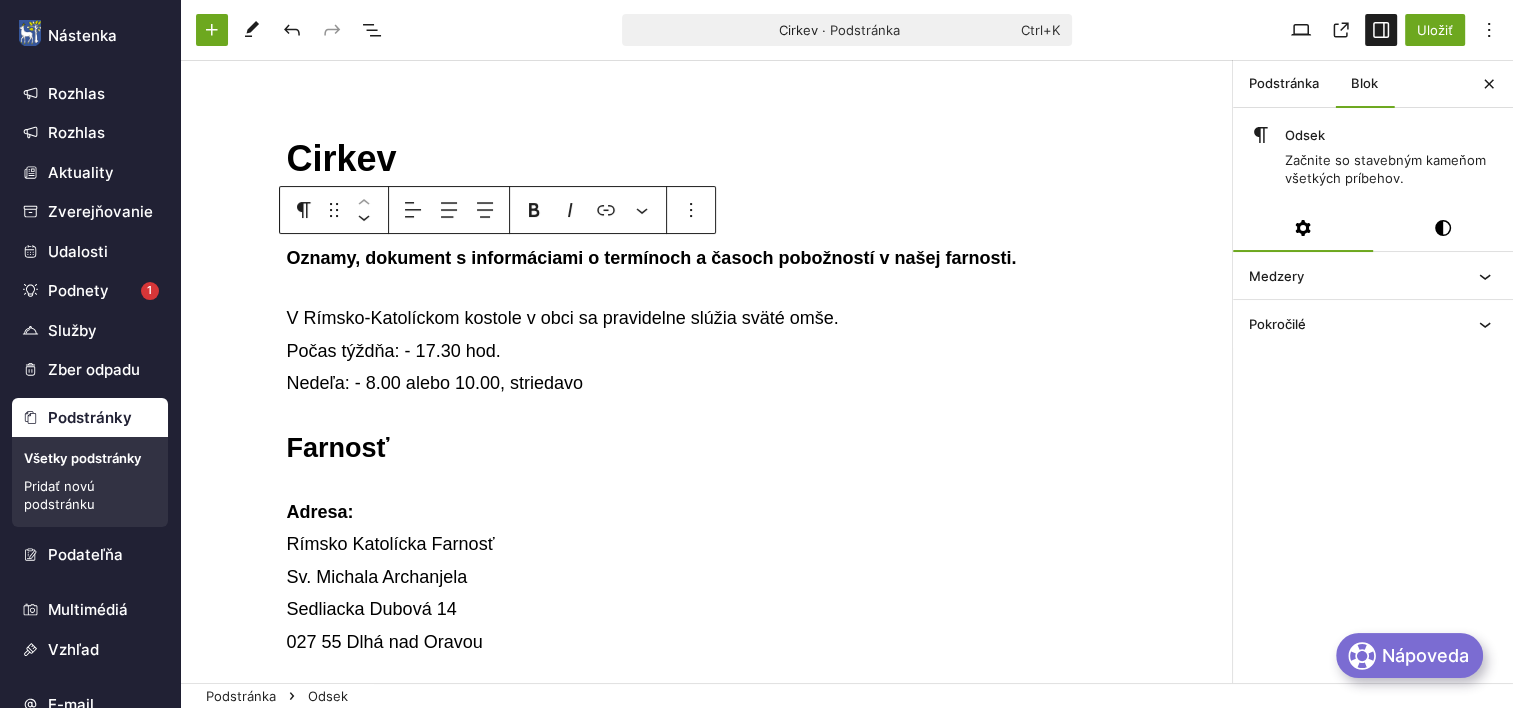 scroll, scrollTop: 60, scrollLeft: 0, axis: vertical 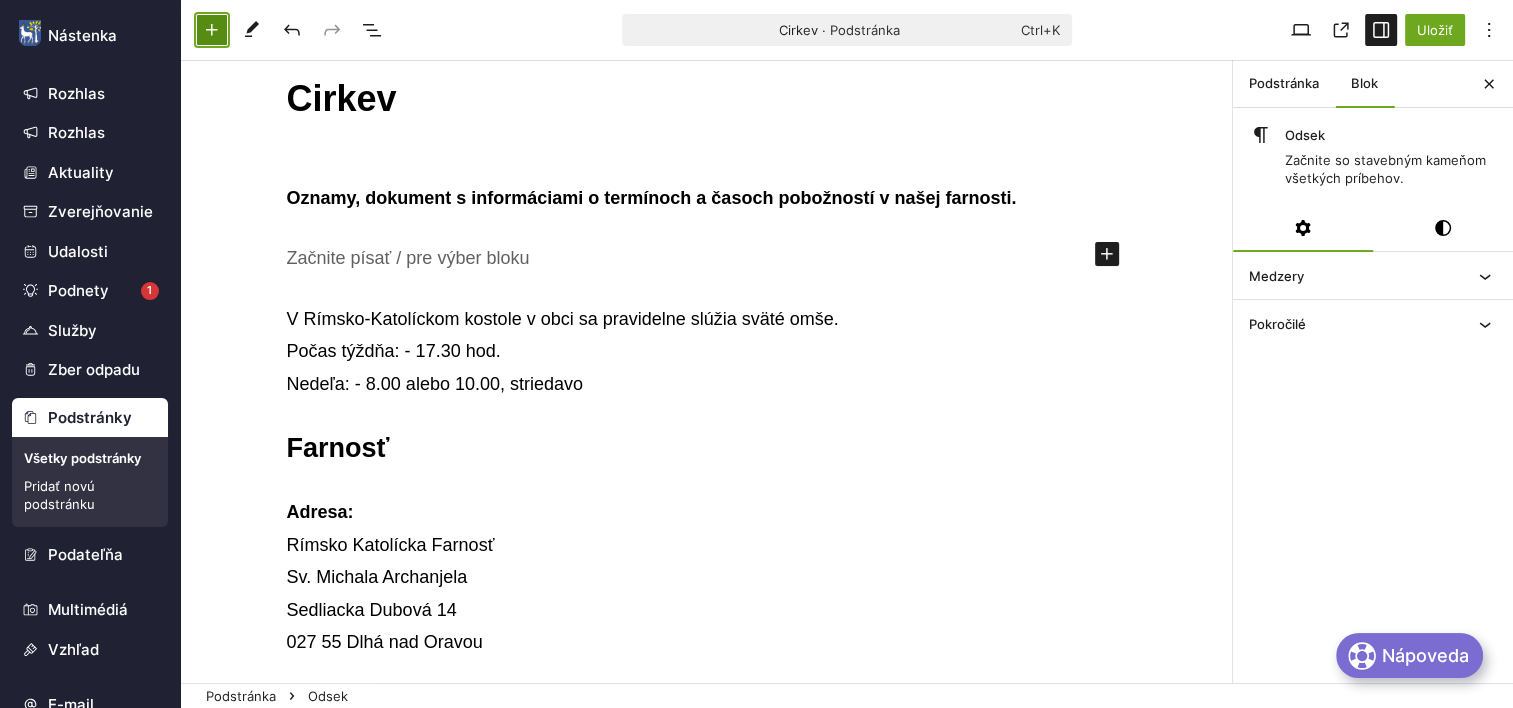 click at bounding box center [212, 30] 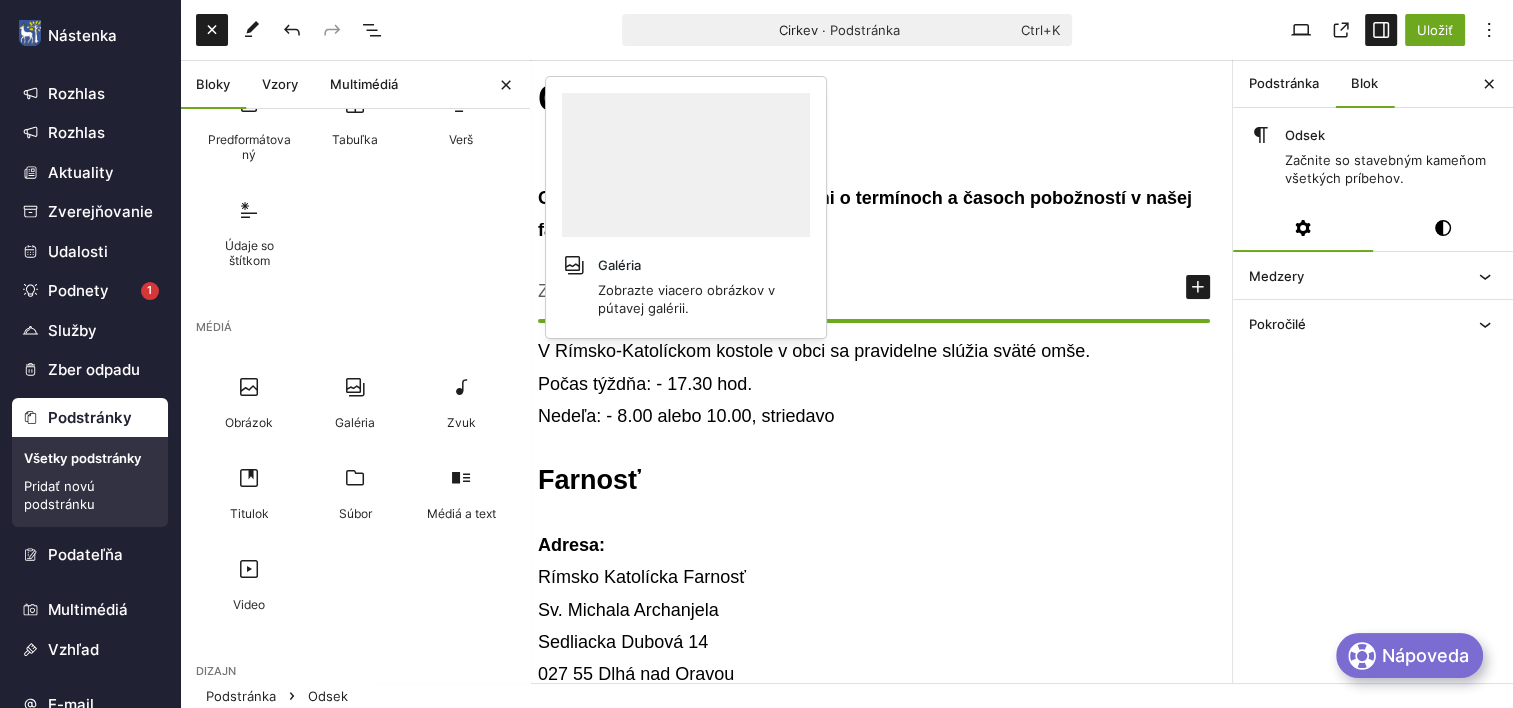 scroll, scrollTop: 333, scrollLeft: 0, axis: vertical 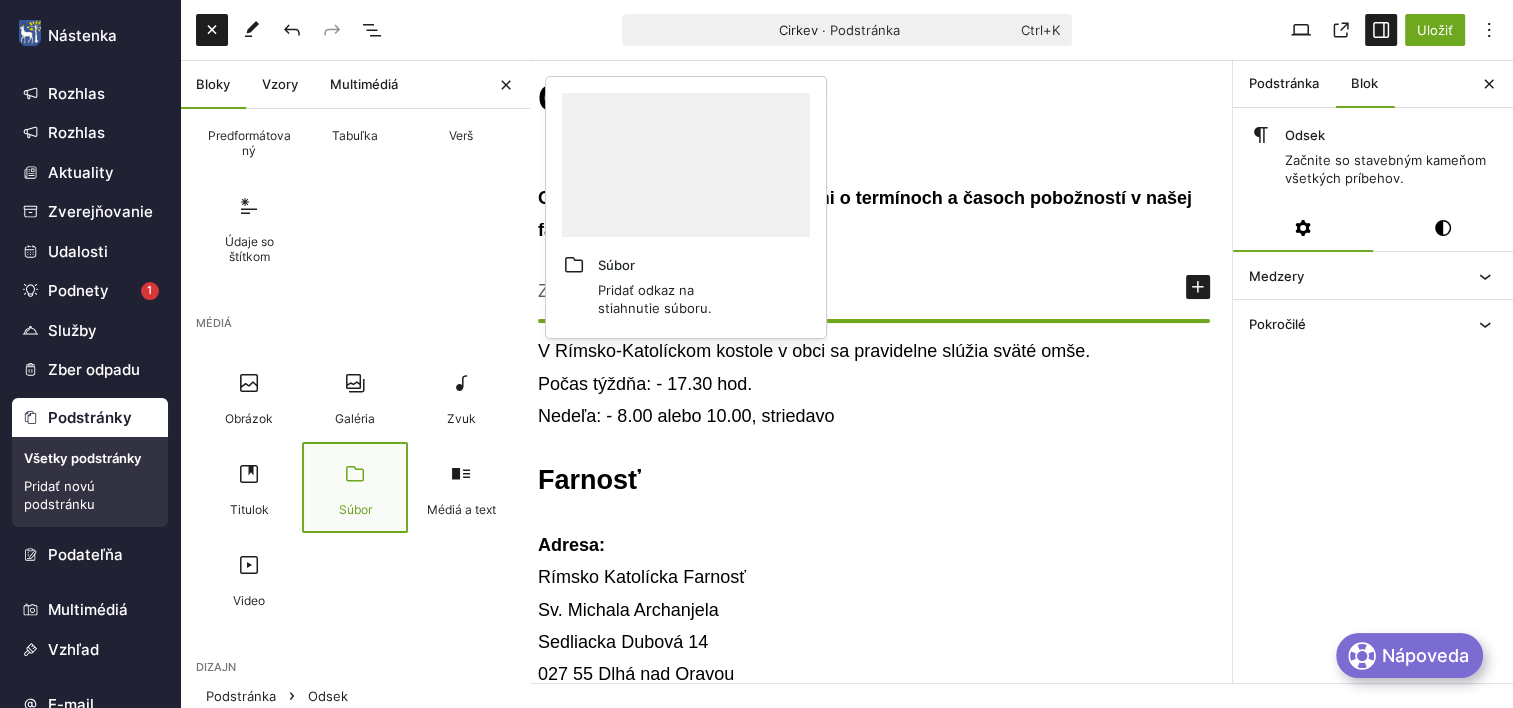 click at bounding box center [355, 474] 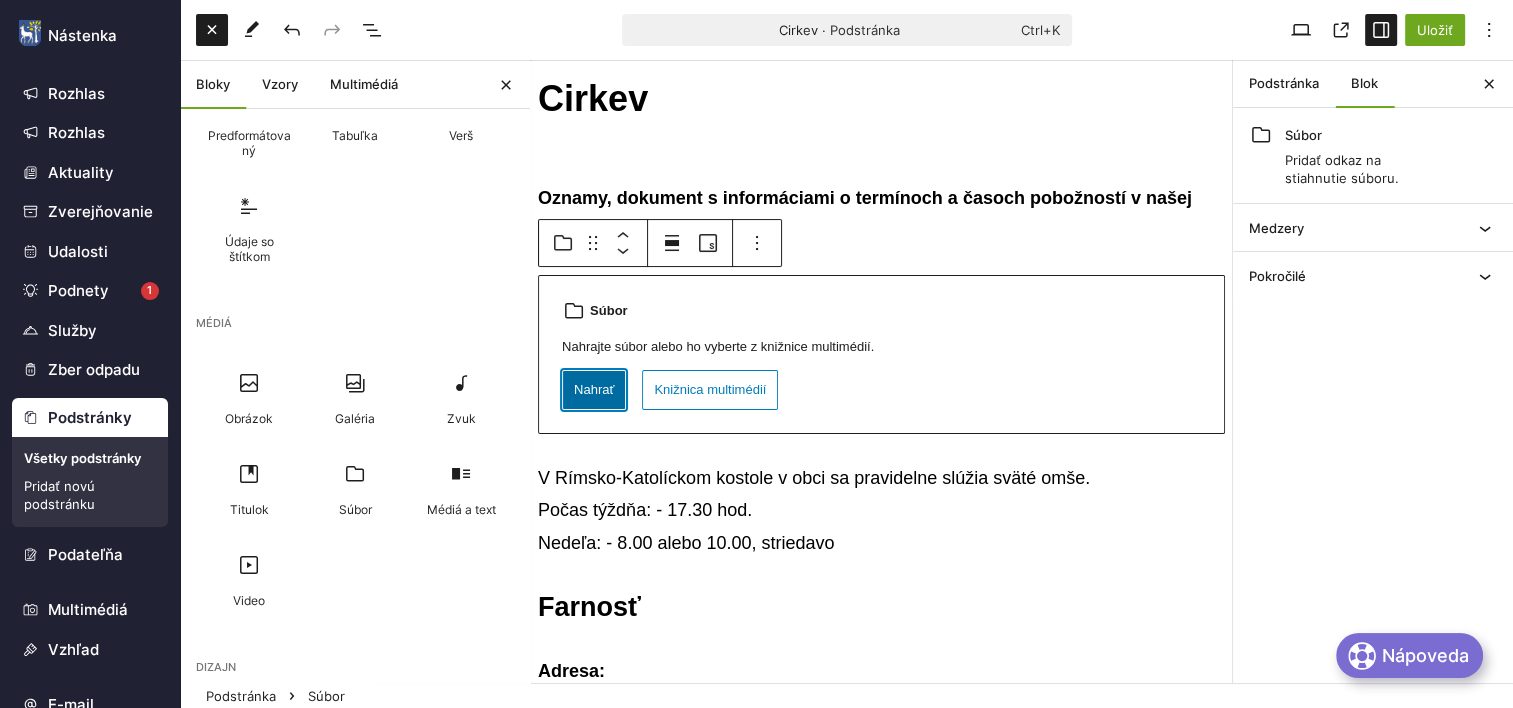 click on "Nahrať" at bounding box center (594, 390) 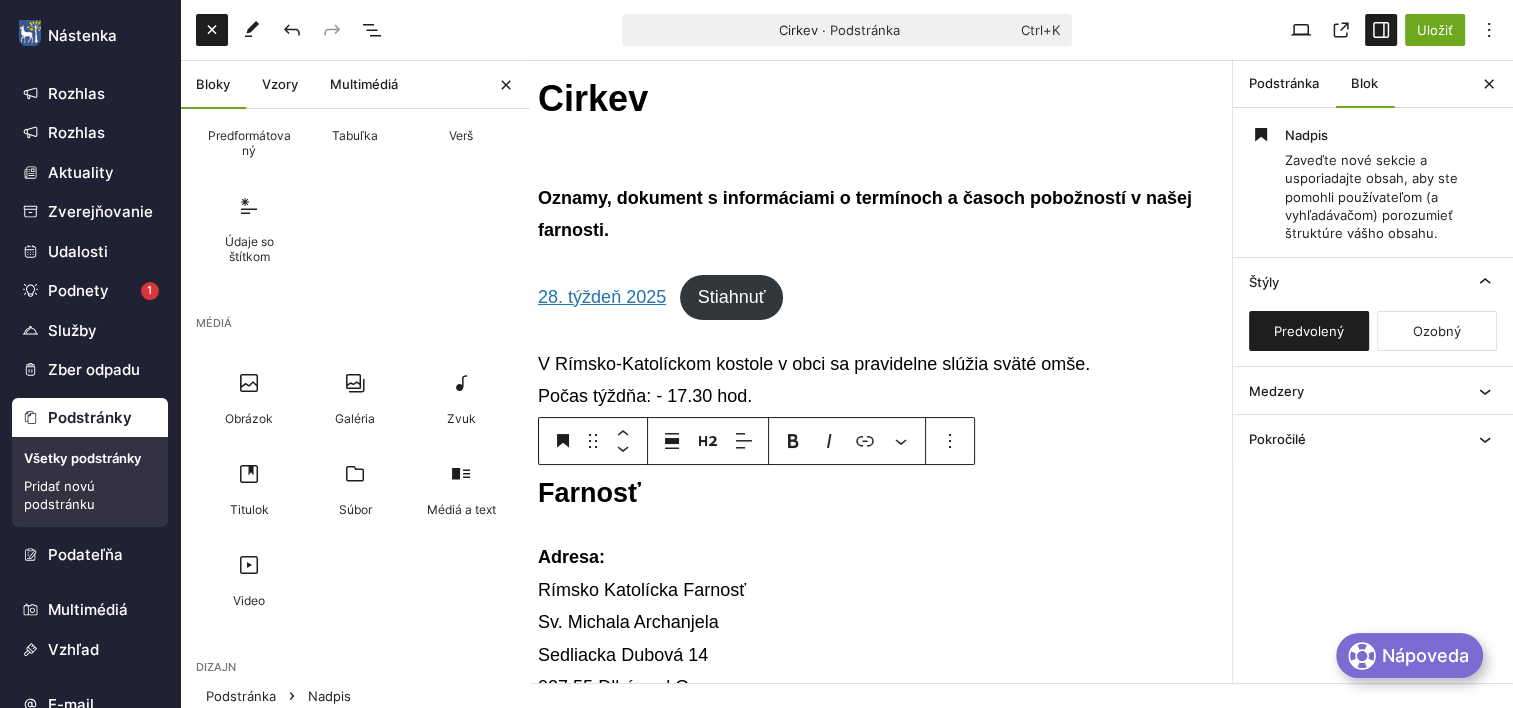 click on "Farnosť" at bounding box center (881, 493) 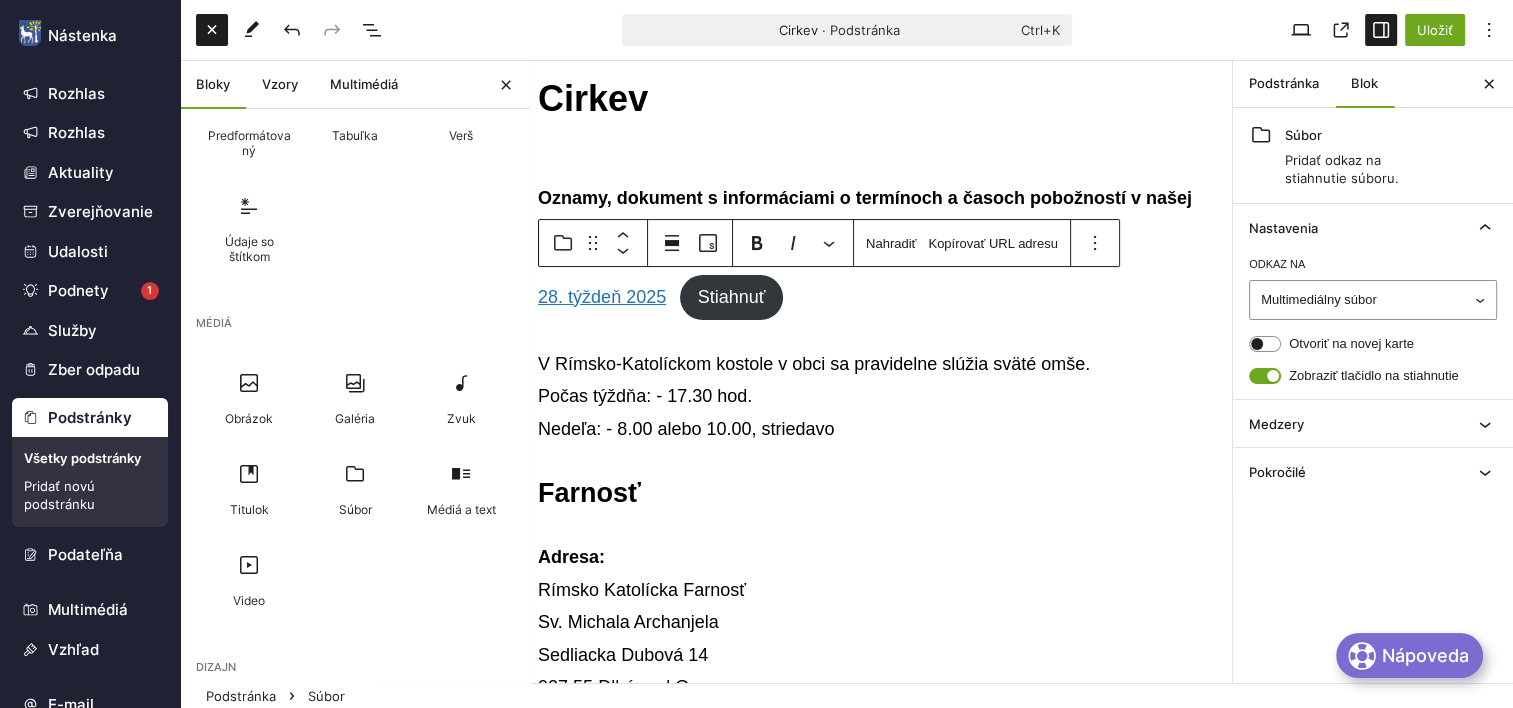 drag, startPoint x: 592, startPoint y: 296, endPoint x: 1133, endPoint y: 268, distance: 541.7241 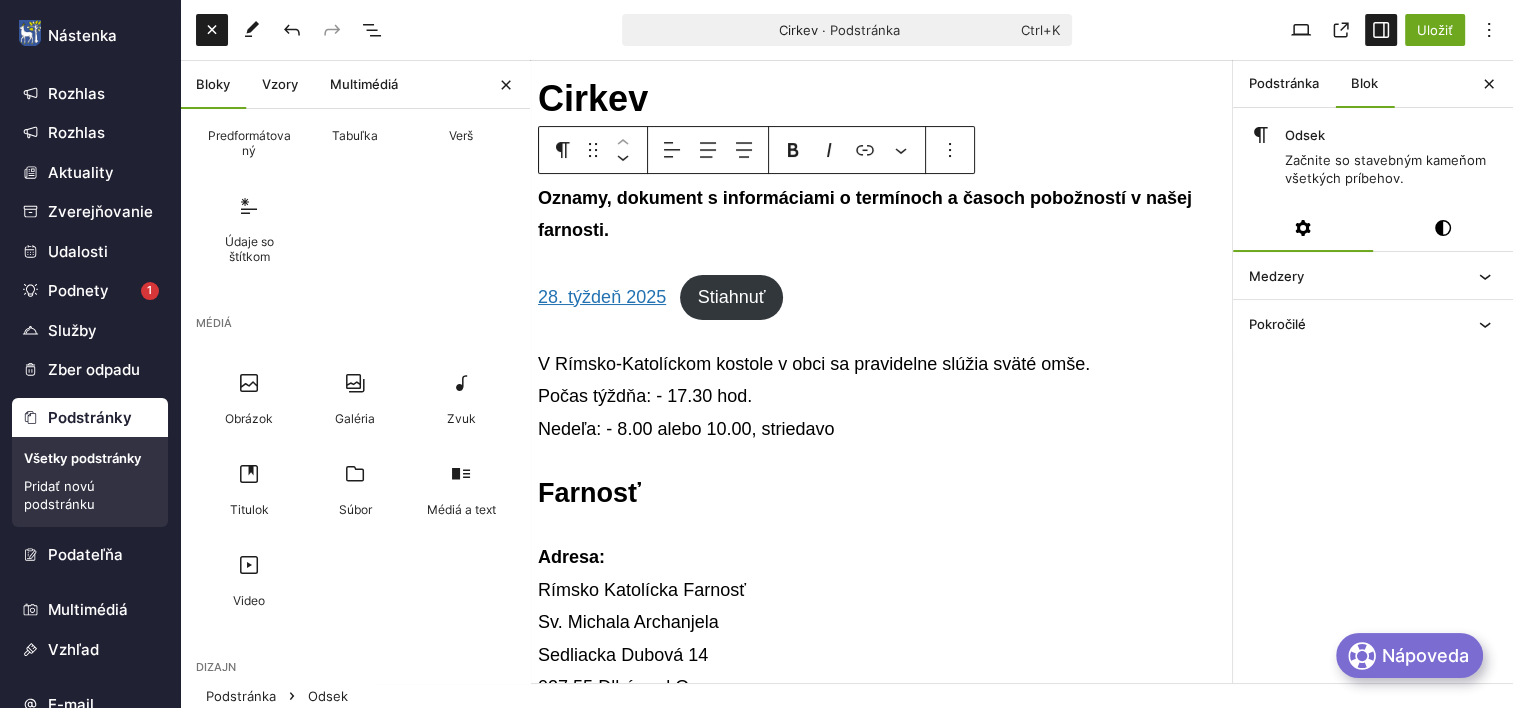 click on "Oznamy, dokument s informáciami o termínoch a časoch pobožností v našej farnosti." at bounding box center [881, 214] 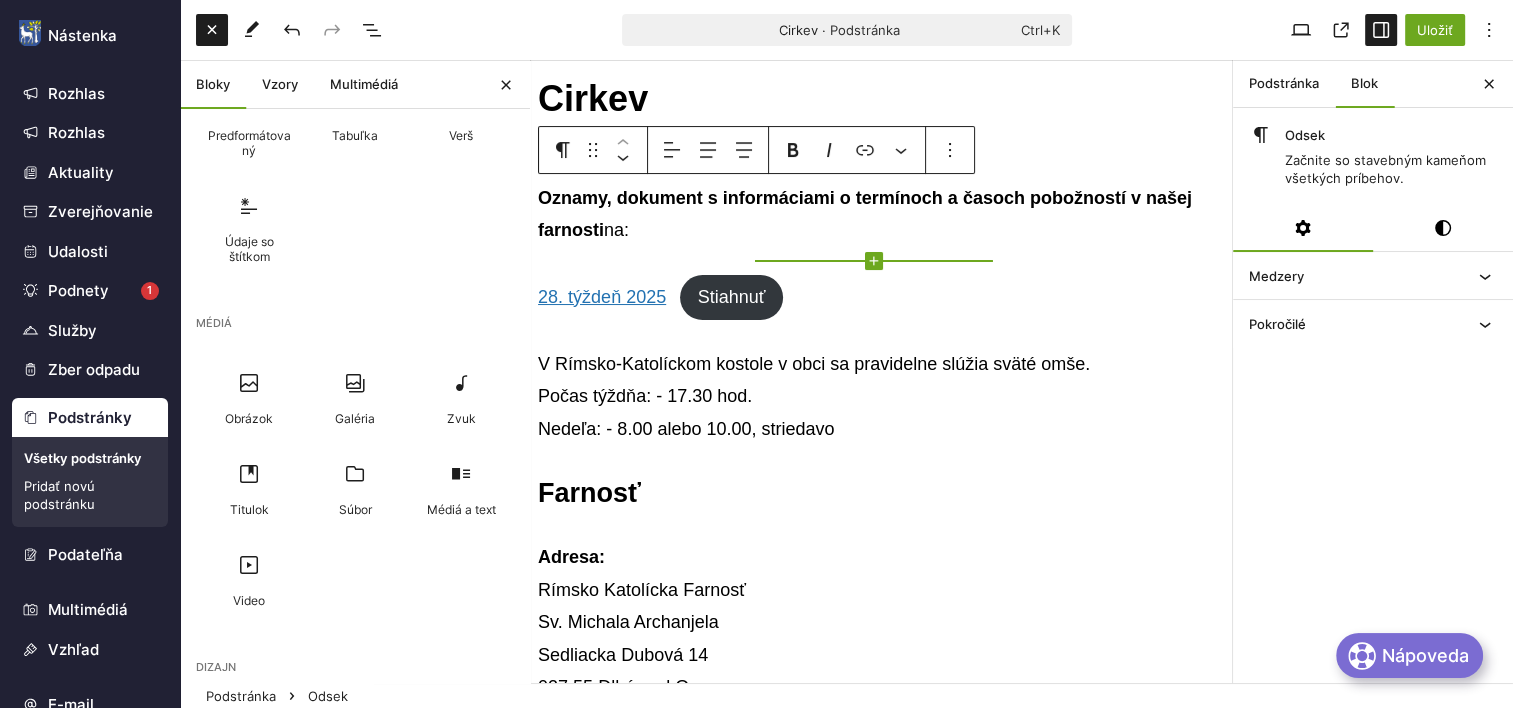click at bounding box center (874, 261) 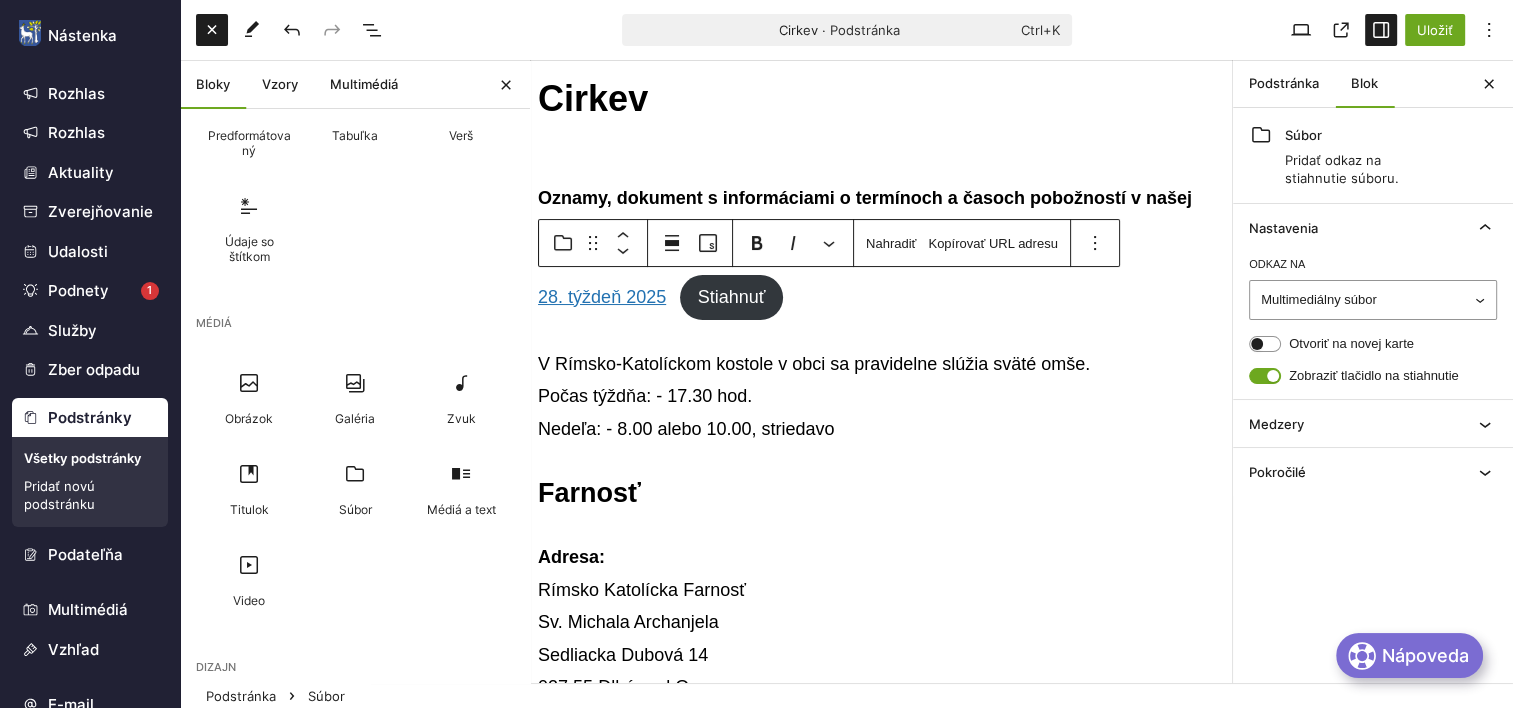 click on "V Rímsko-Katolíckom kostole v obci sa pravidelne slúžia sväté omše. Počas týždňa: - 17.30 hod. Nedeľa: - 8.00 alebo 10.00, striedavo" at bounding box center [881, 396] 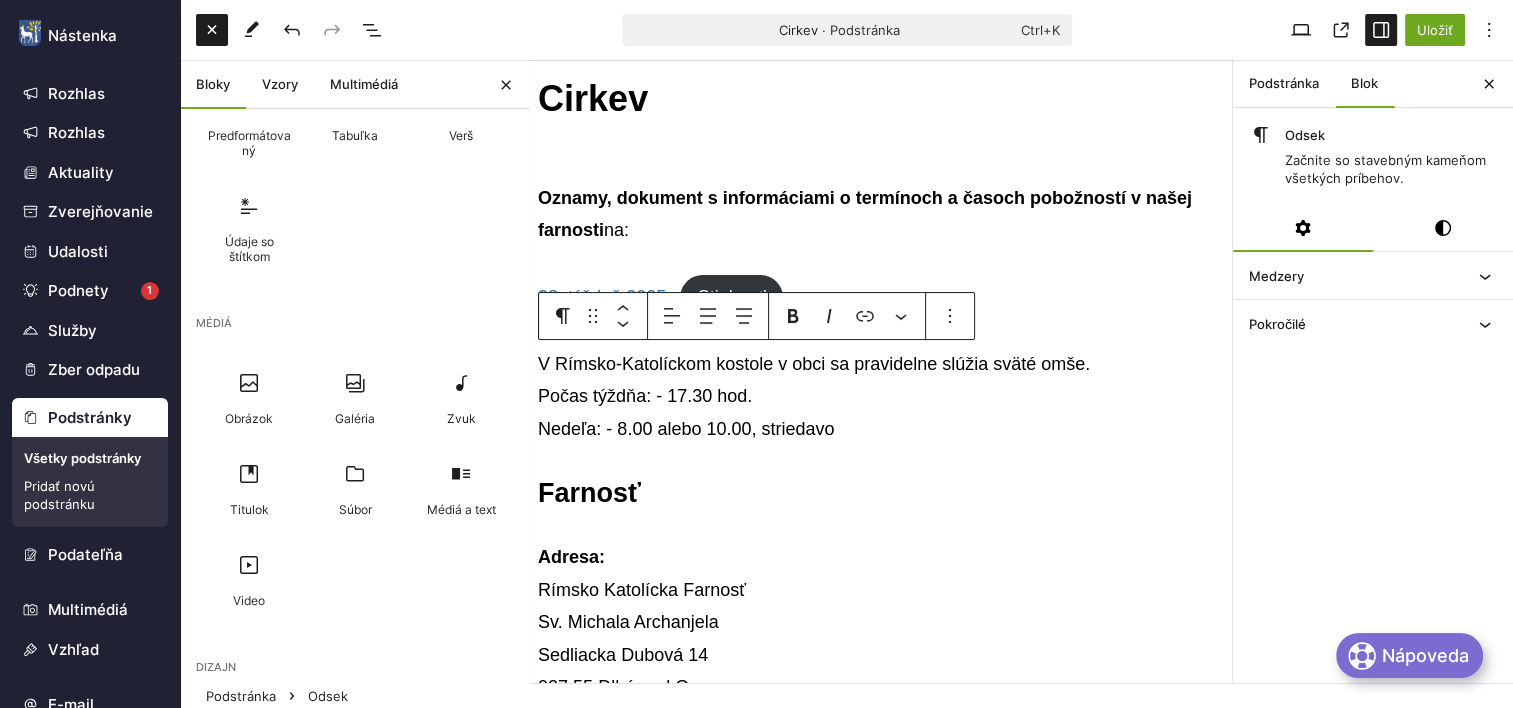 click on "Farnosť" at bounding box center (881, 493) 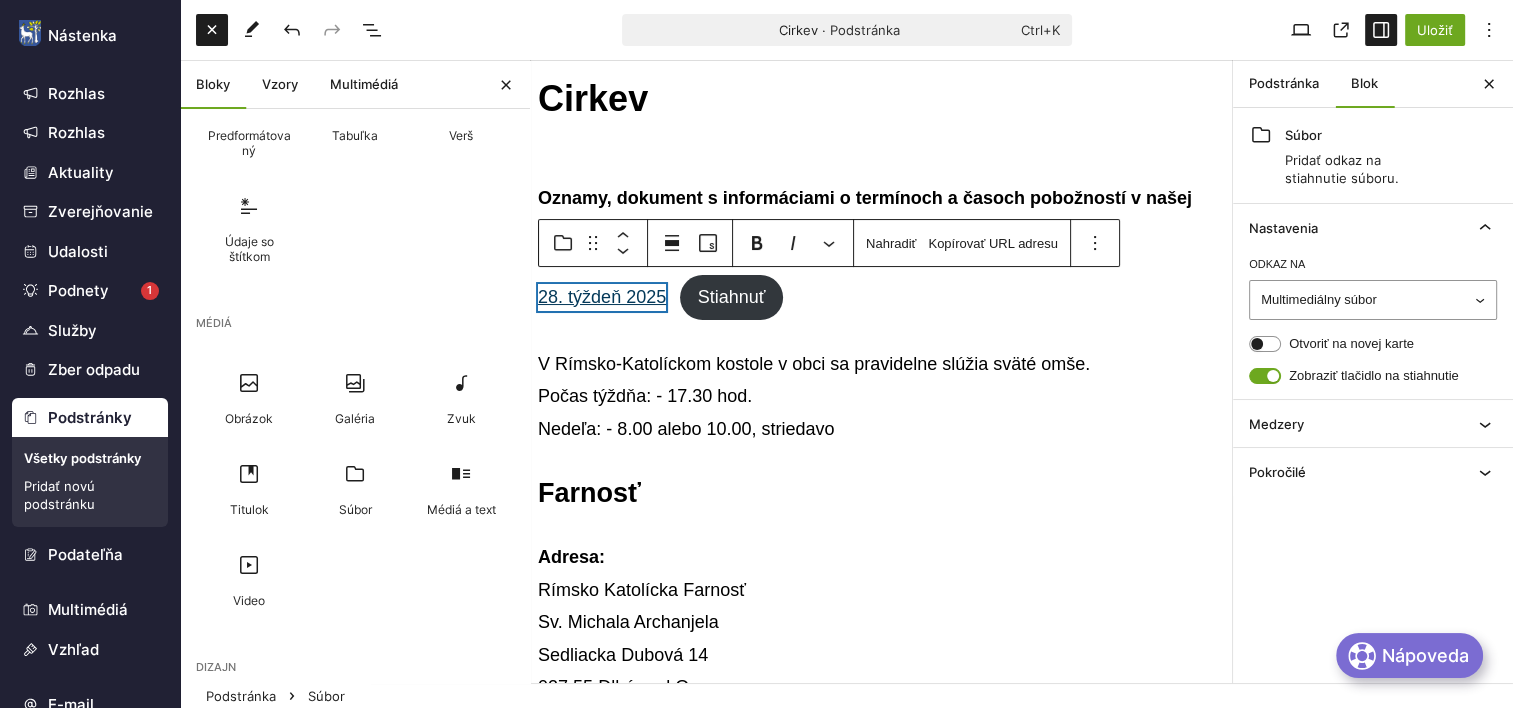 drag, startPoint x: 619, startPoint y: 304, endPoint x: 605, endPoint y: 300, distance: 14.56022 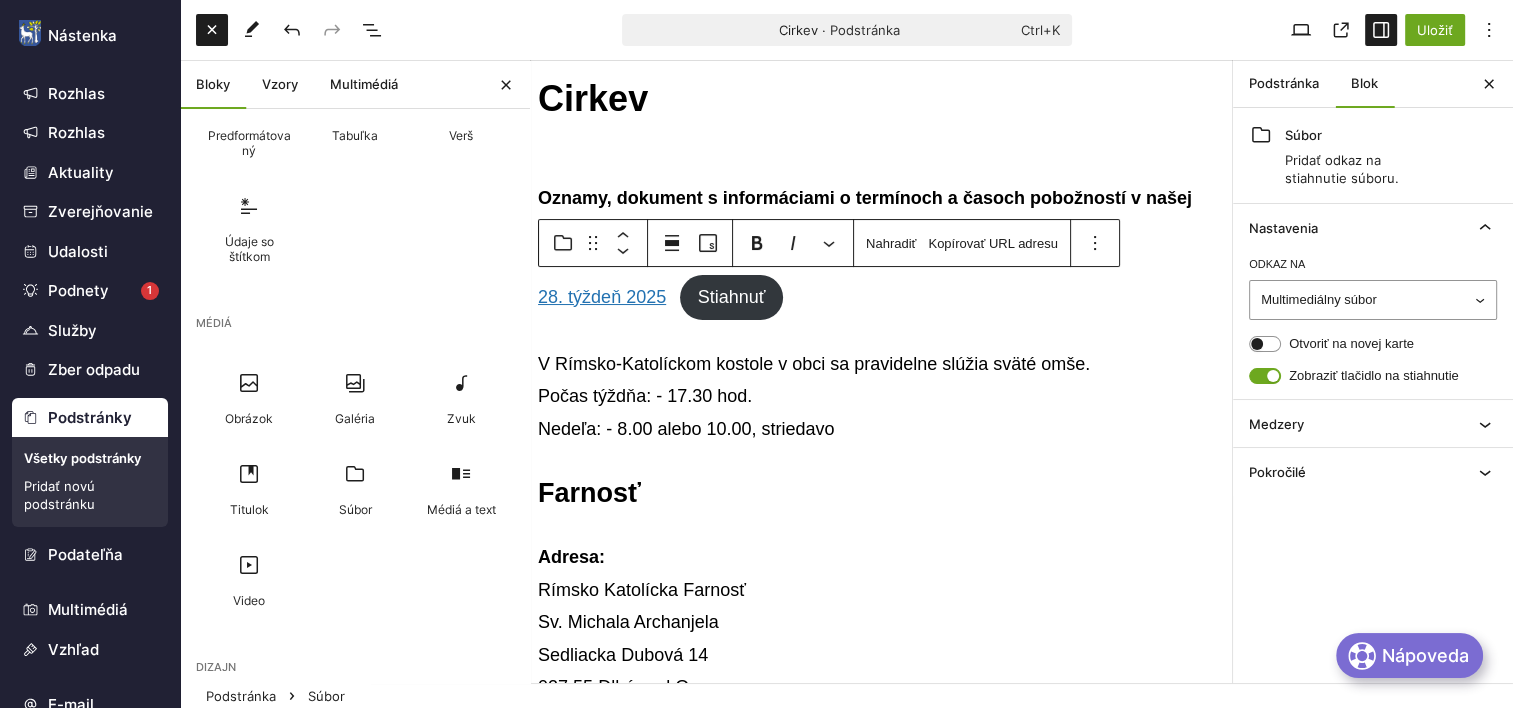 drag, startPoint x: 593, startPoint y: 307, endPoint x: 1108, endPoint y: 304, distance: 515.0087 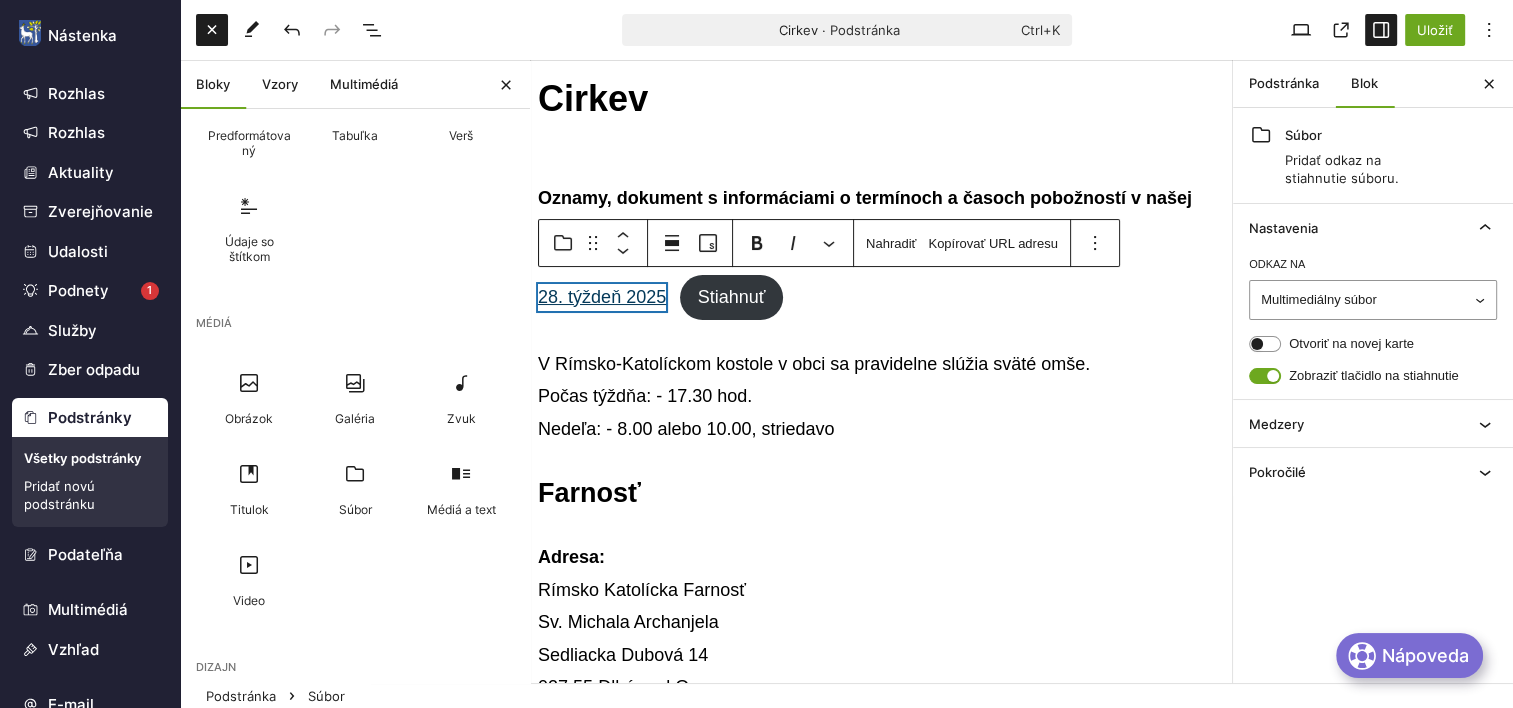 click on "28. týždeň 2025" at bounding box center (602, 297) 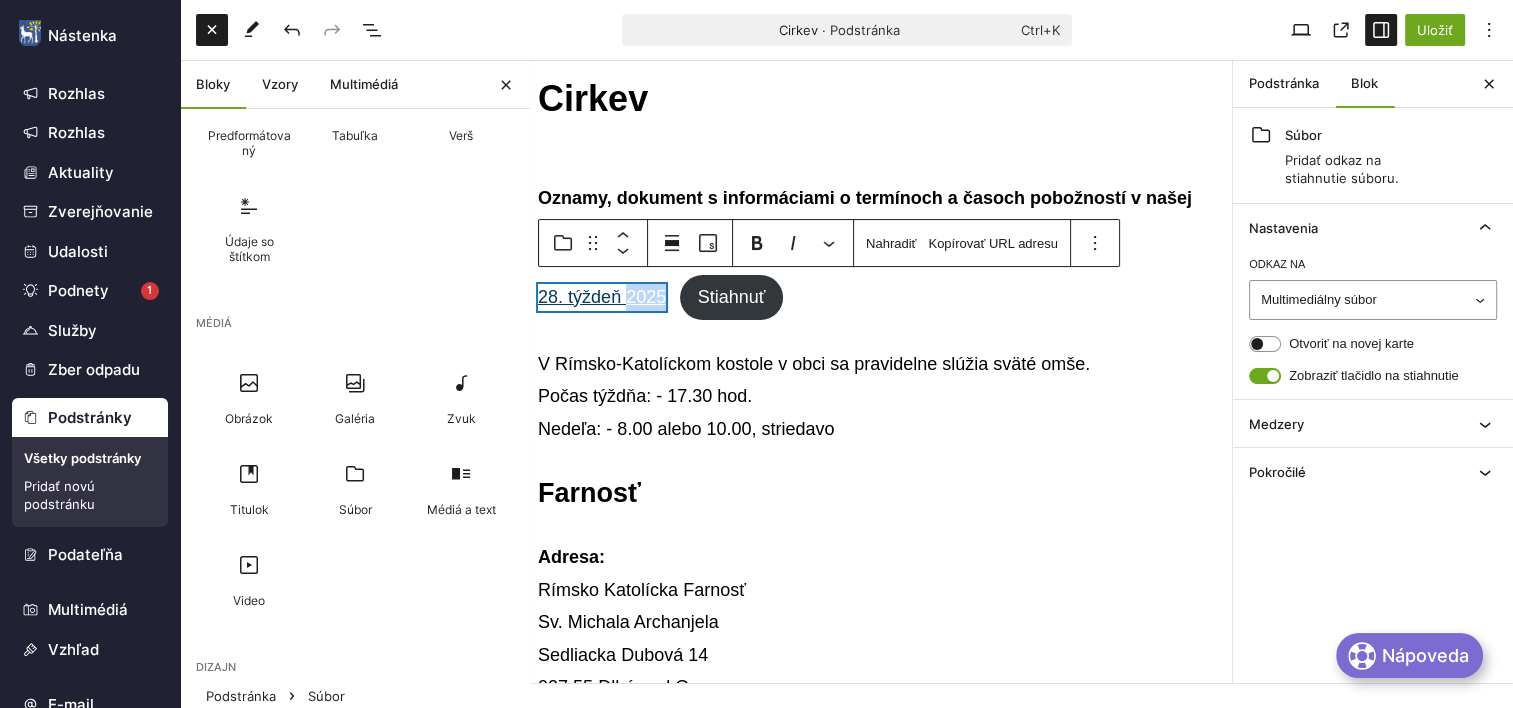 click on "28. týždeň 2025" at bounding box center [602, 297] 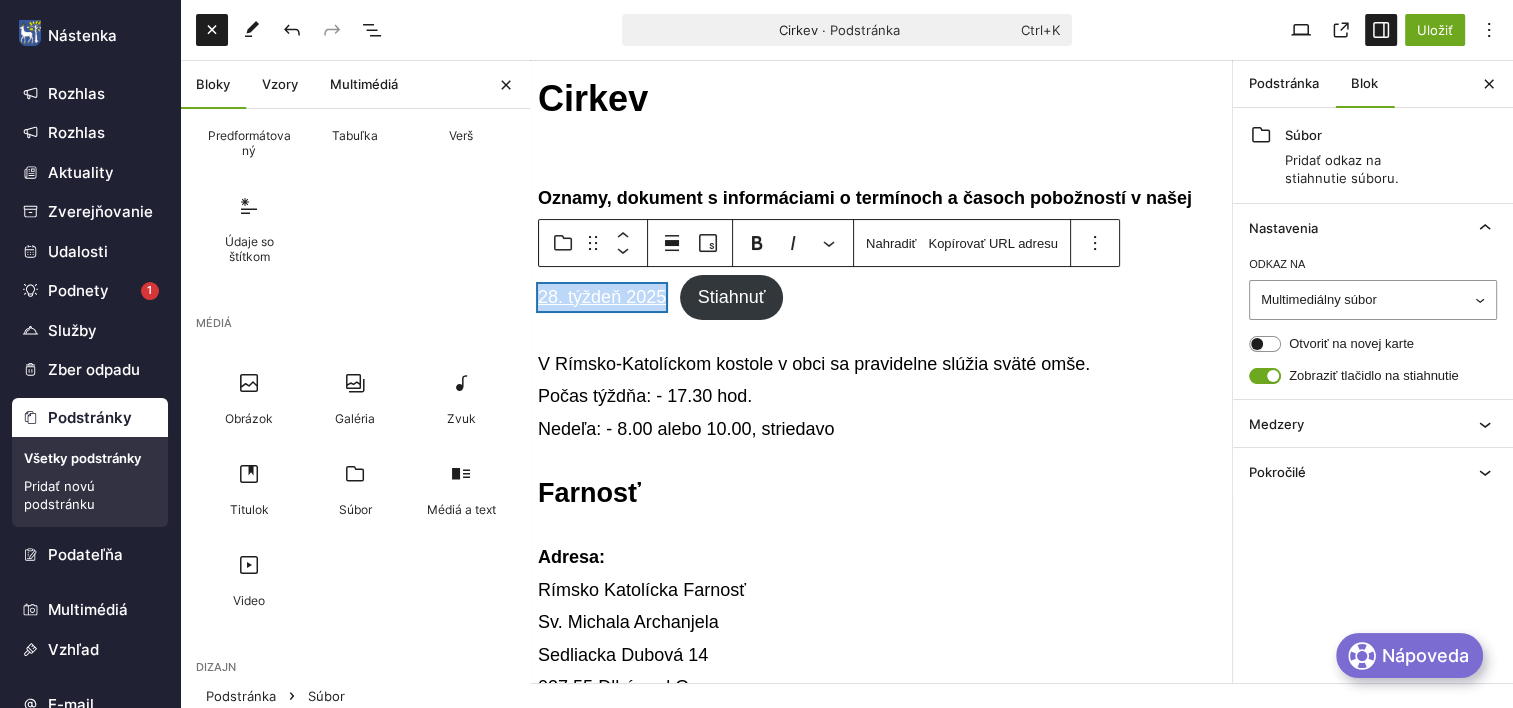 click on "28. týždeň 2025" at bounding box center [602, 297] 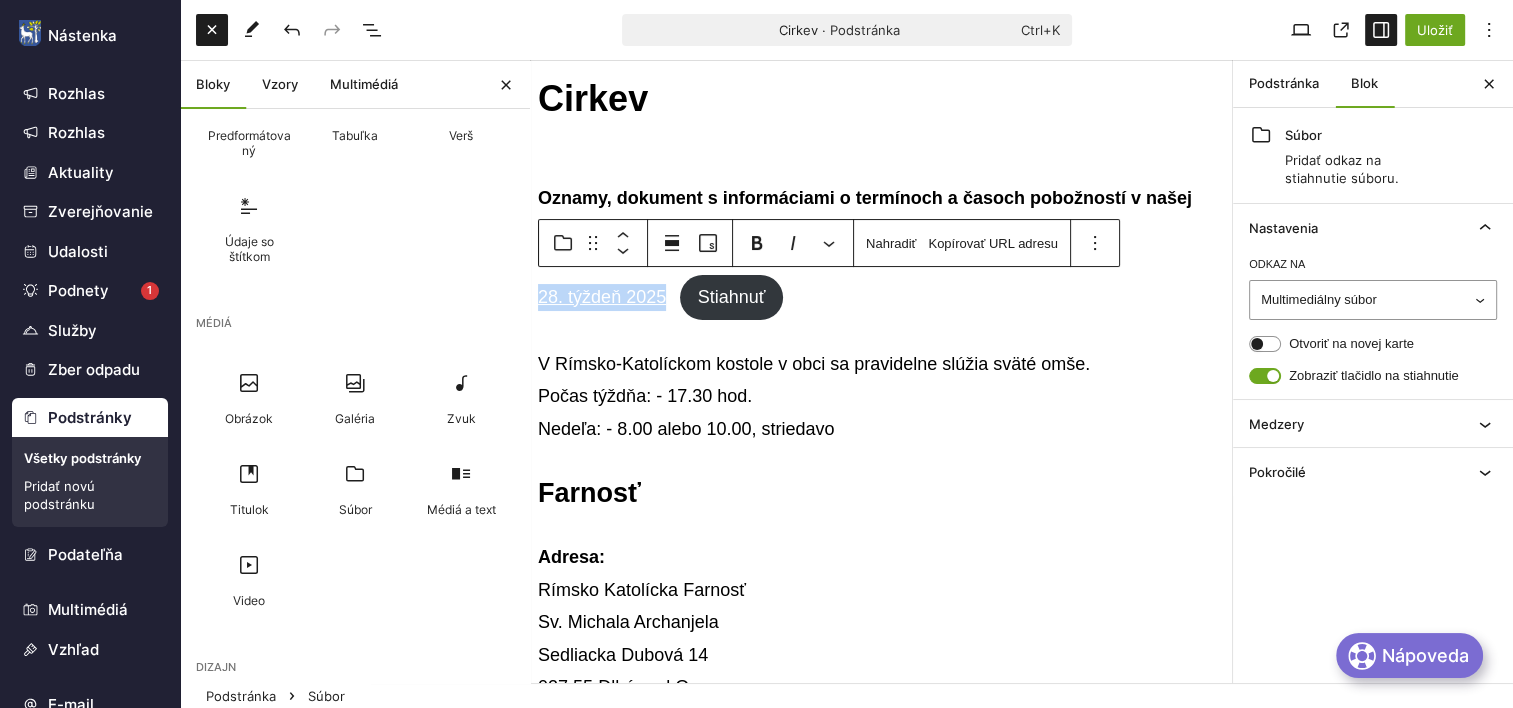 click on "28. týždeň 2025 Stiahnuť" at bounding box center (881, 297) 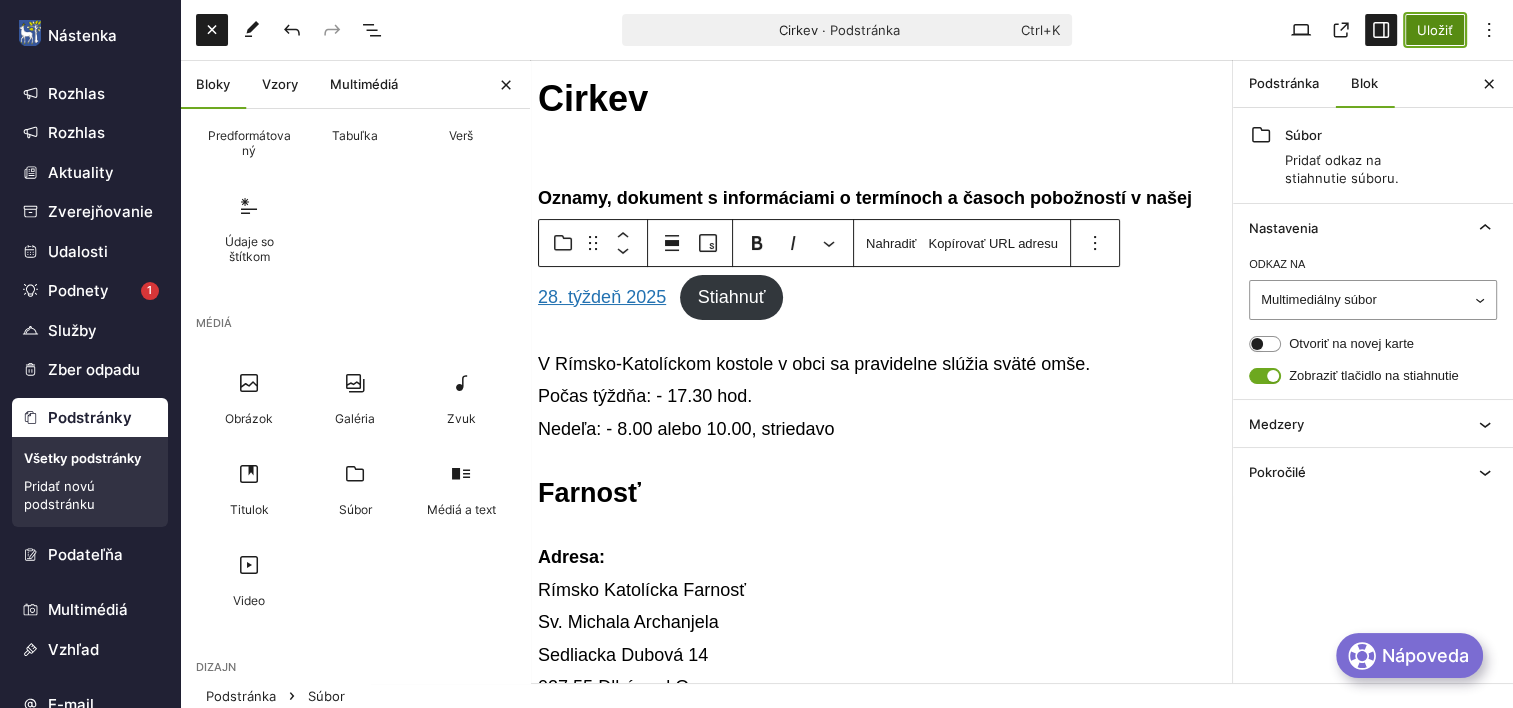click on "Uložiť" at bounding box center [1435, 30] 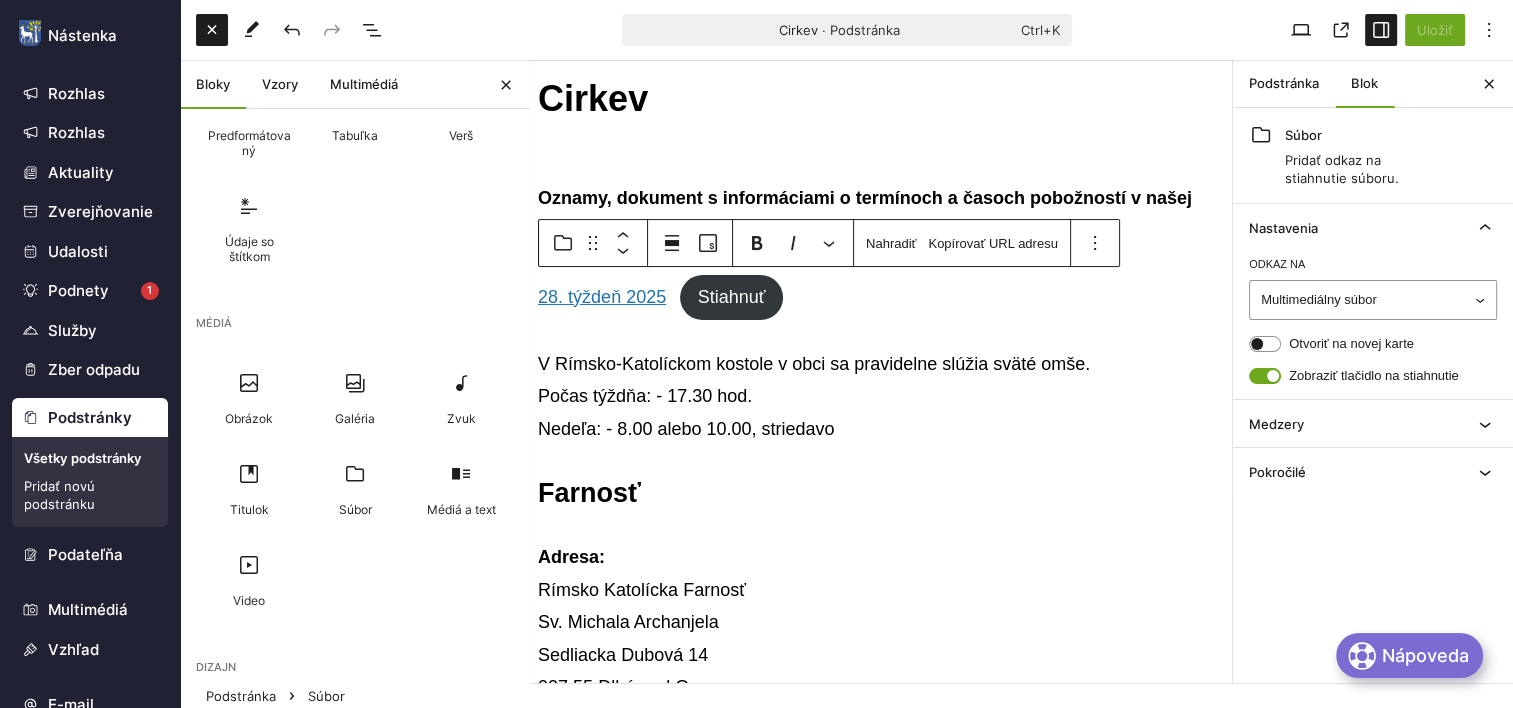 drag, startPoint x: 569, startPoint y: 293, endPoint x: 1067, endPoint y: 291, distance: 498.00403 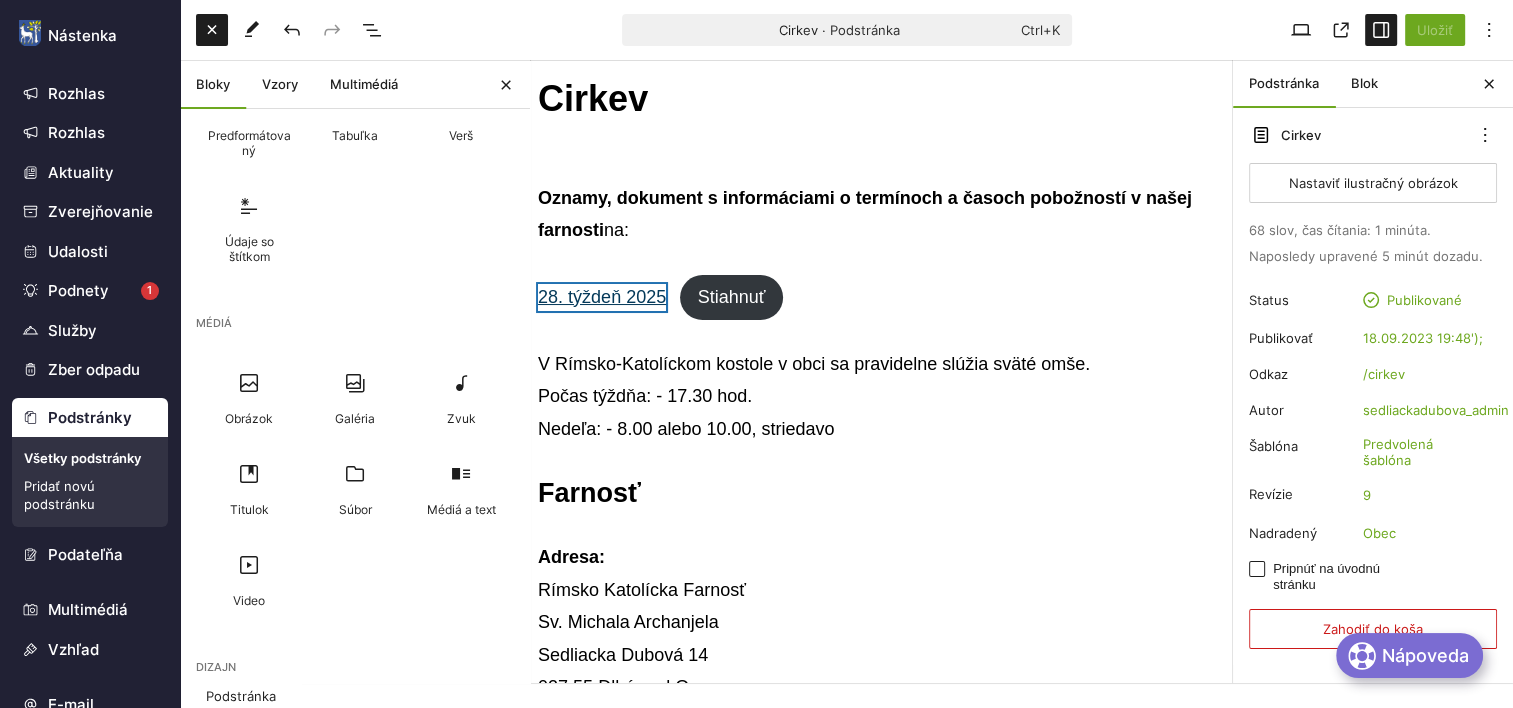 click on "28. týždeň 2025 Stiahnuť" at bounding box center [881, 297] 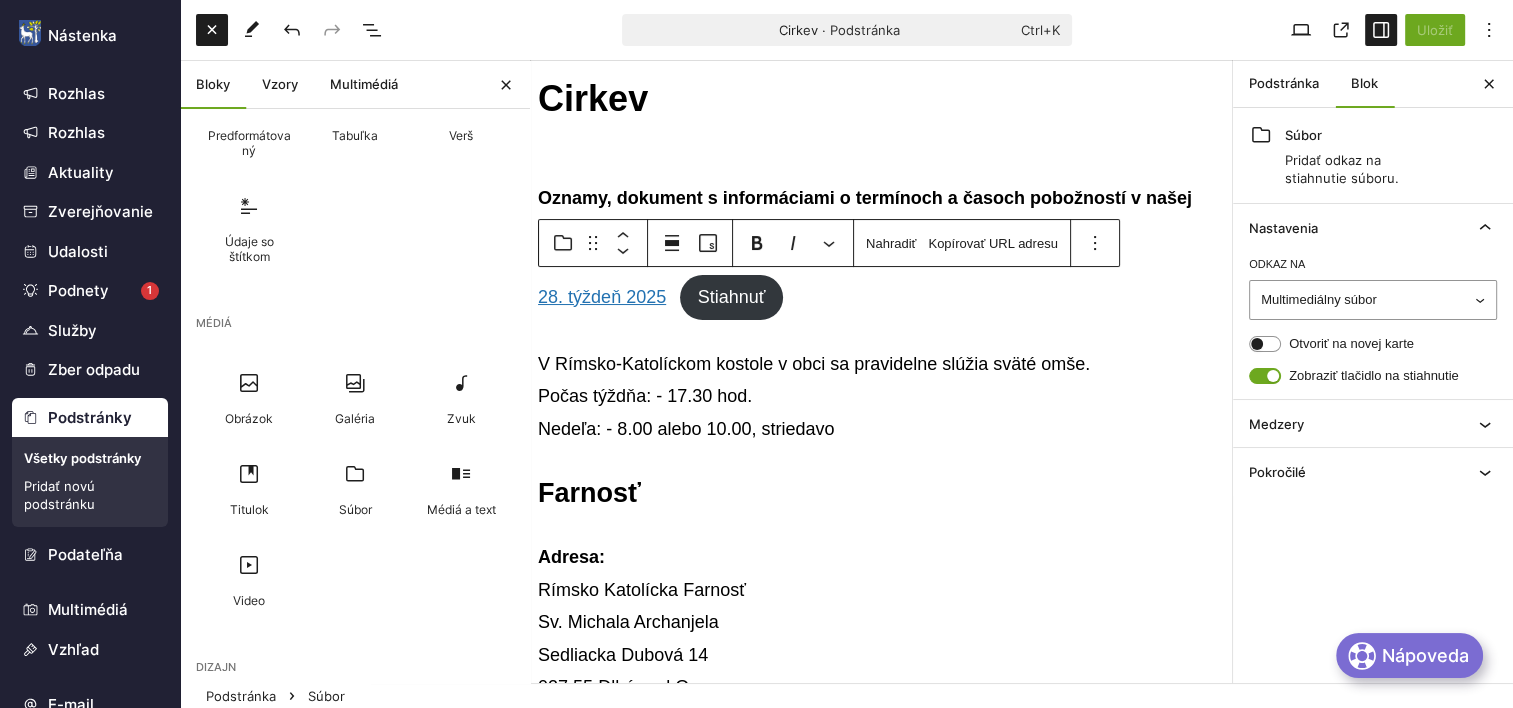 click on "28. týždeň 2025 Stiahnuť" at bounding box center [881, 297] 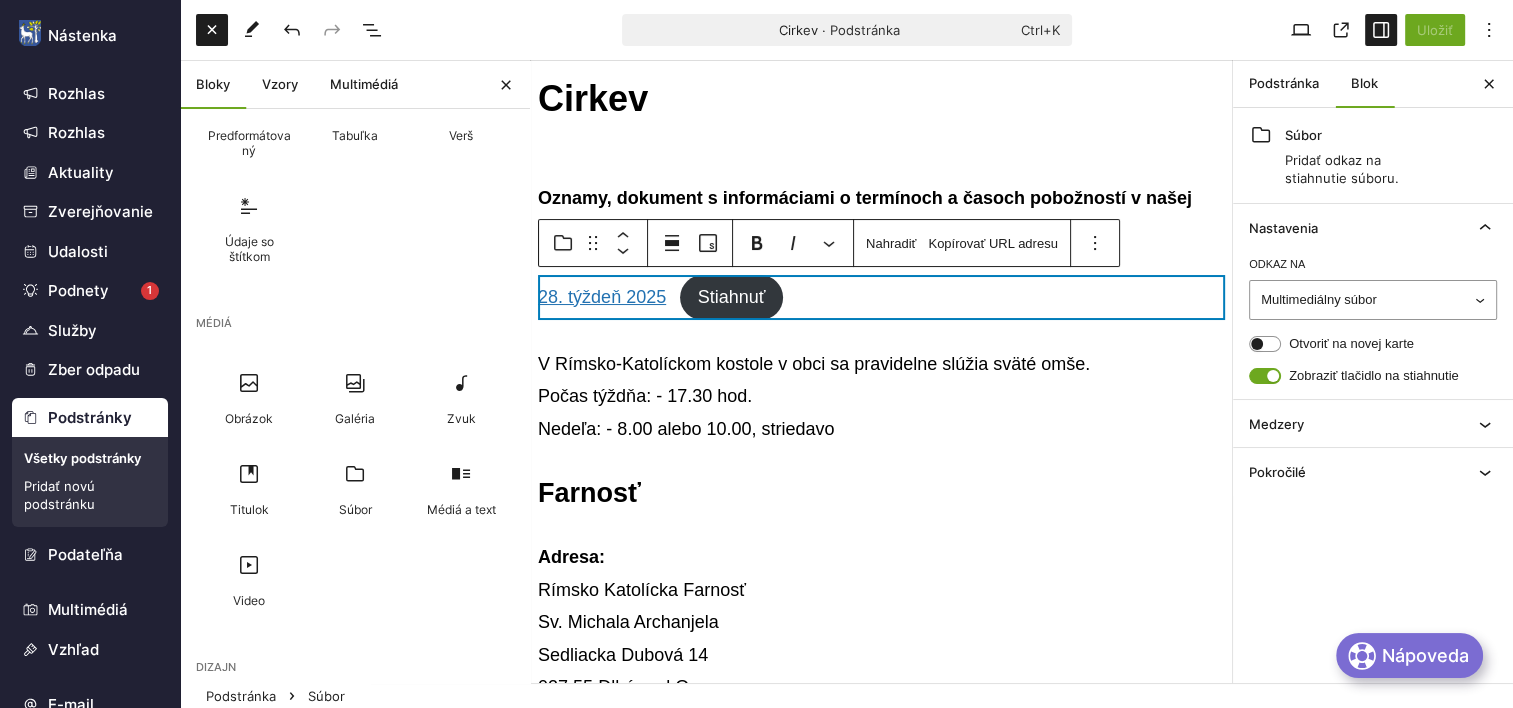 click on "28. týždeň 2025 Stiahnuť" at bounding box center [881, 297] 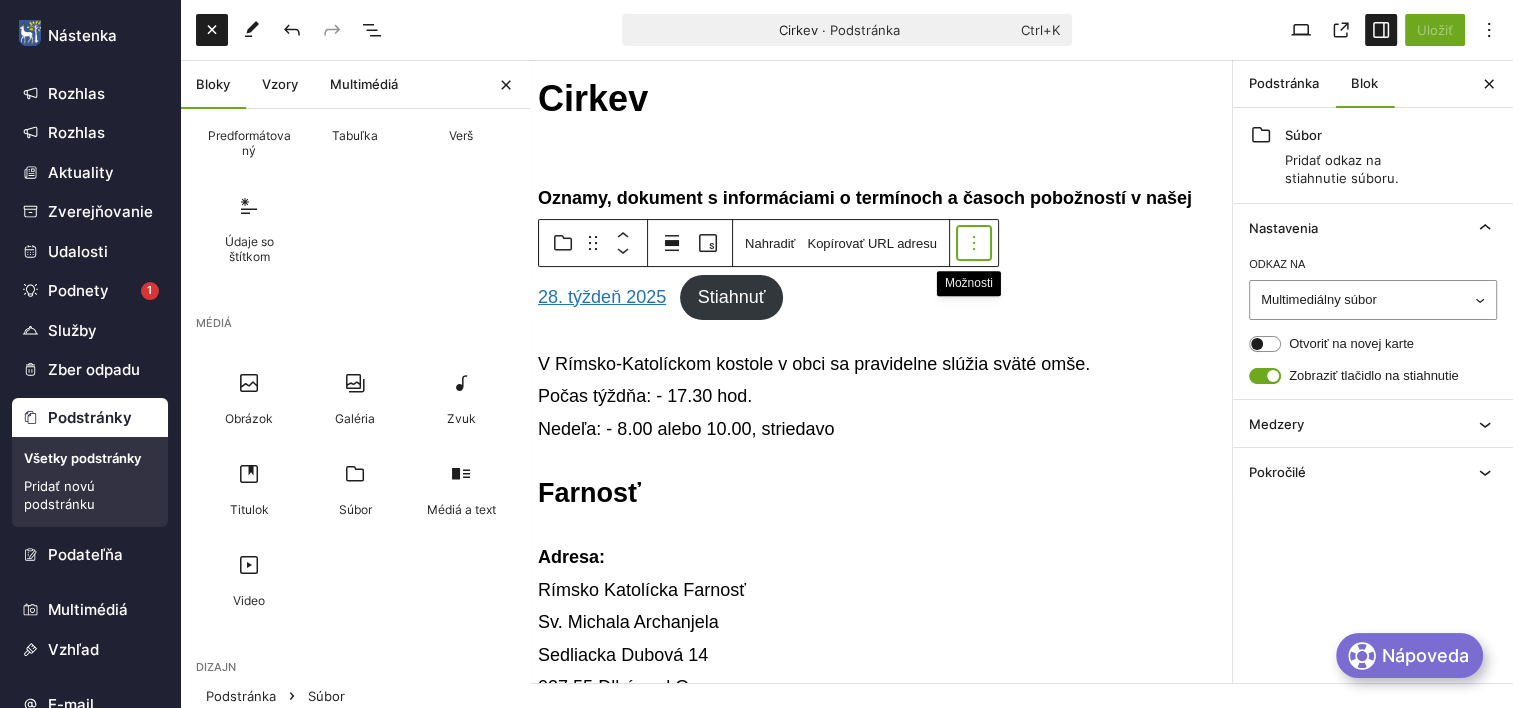 click at bounding box center [974, 243] 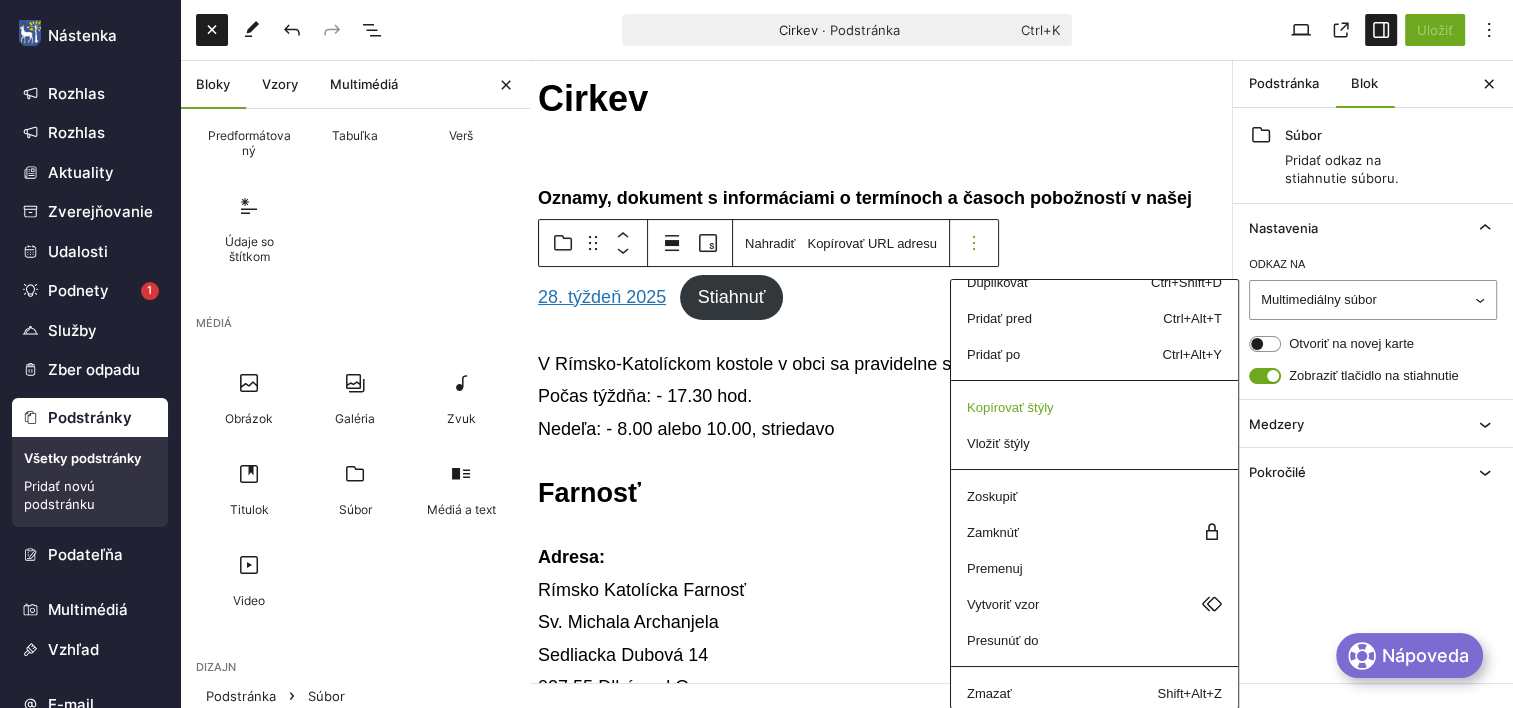 scroll, scrollTop: 70, scrollLeft: 0, axis: vertical 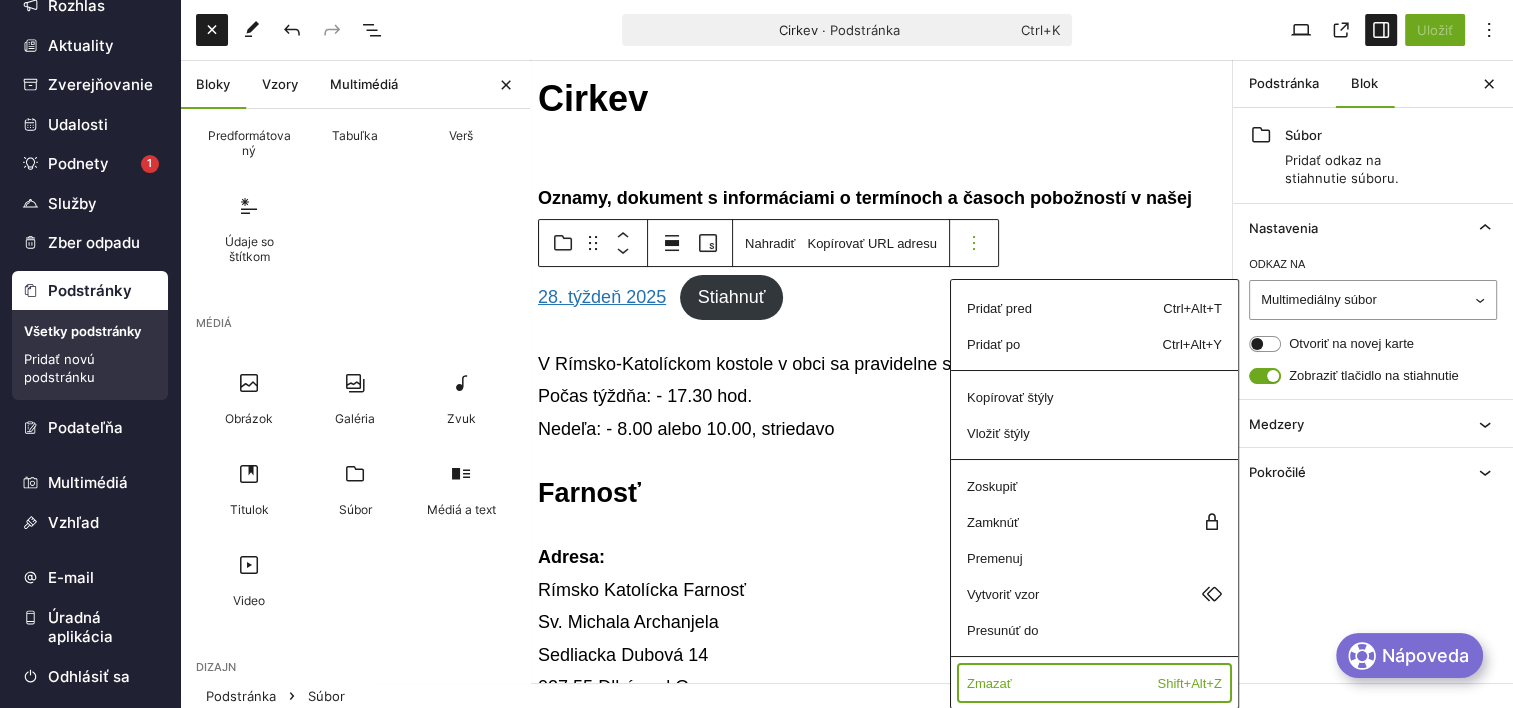click on "Zmazať" at bounding box center (1047, 236) 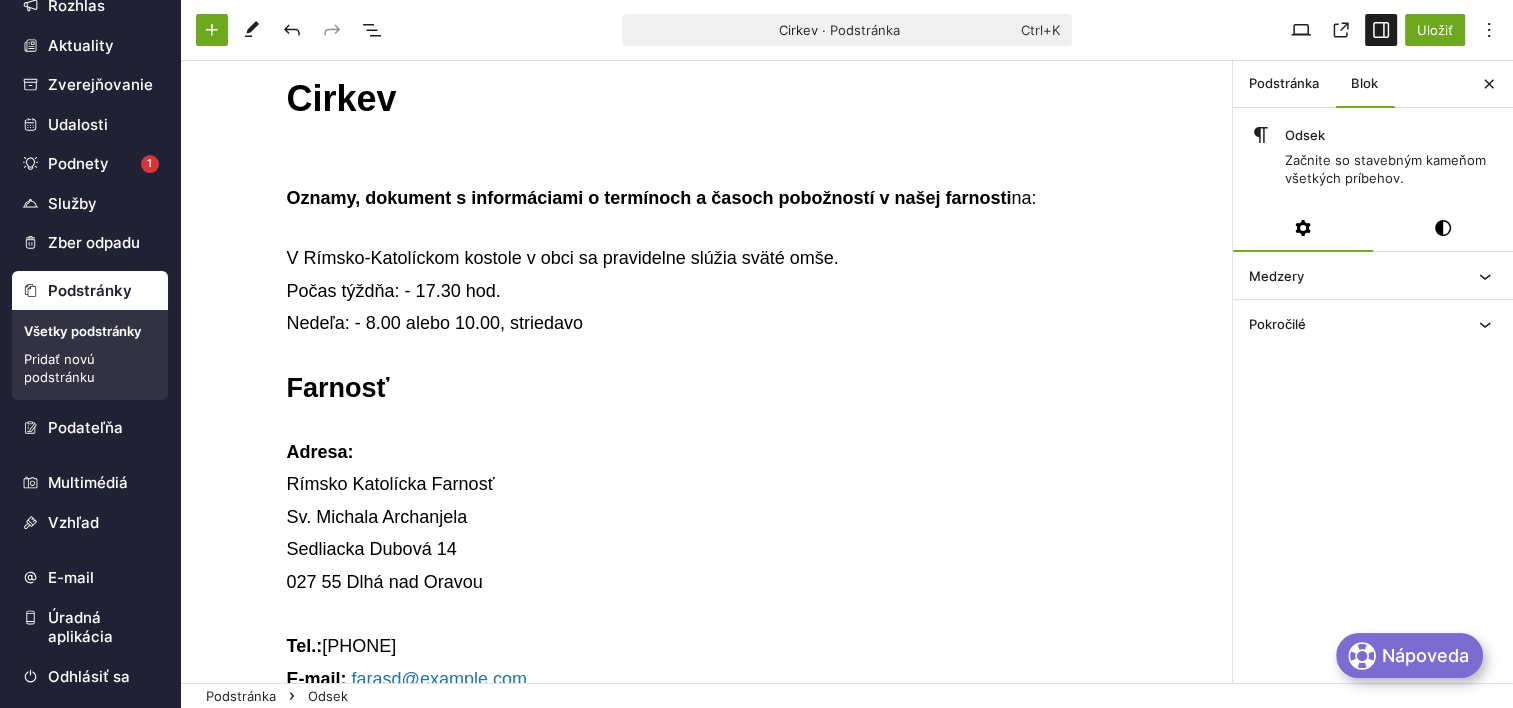 scroll, scrollTop: 27, scrollLeft: 0, axis: vertical 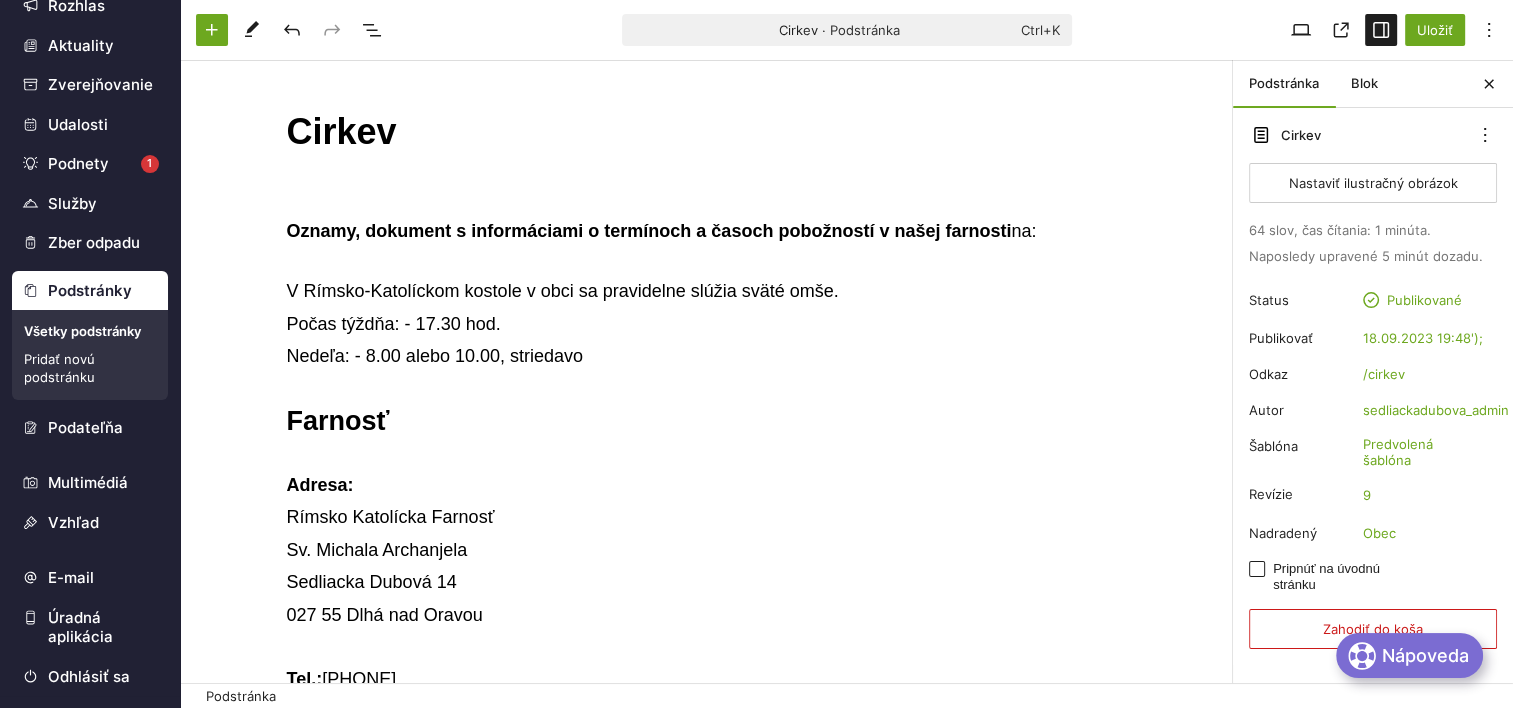 click on "Cirkev Oznamy, dokument s informáciami o termínoch a časoch pobožností v našej farnosti  na:  V Rímsko-Katolíckom kostole v obci sa pravidelne slúžia sväté omše. Počas týždňa: - 17.30 hod. Nedeľa: - 8.00 alebo 10.00, striedavo Farnosť Adresa: Rímsko Katolícka Farnosť Sv. Michala Archanjela Sedliacka Dubová 14 027 55 Dlhá nad Oravou Tel.:  +421-43-589 42 36 E-mail:   farasd@orava.sk Správca farnosti: Mgr. Pavol Slotka Link na internetovú stránku Spišskej diecézy ﻿" at bounding box center [706, 673] 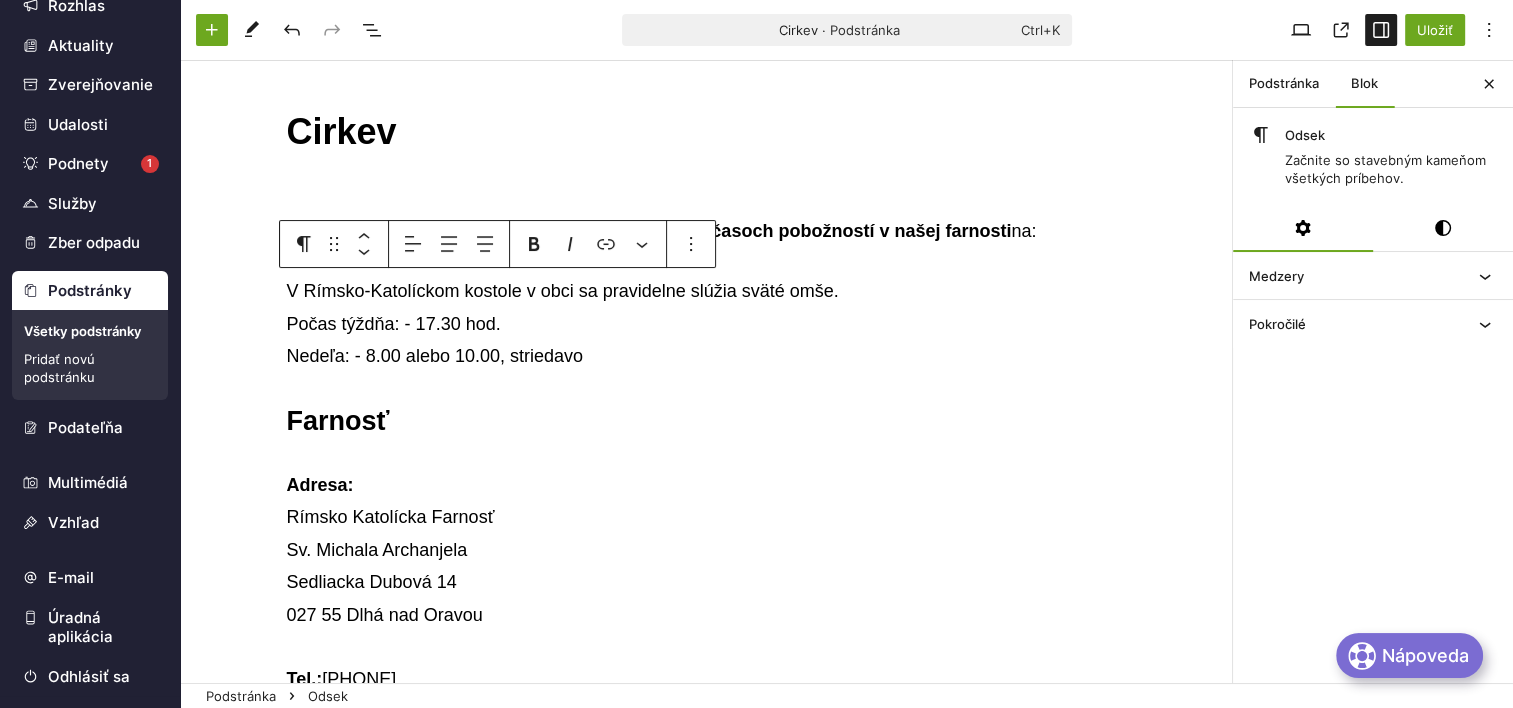 click on "Oznamy, dokument s informáciami o termínoch a časoch pobožností v našej farnosti  na:" at bounding box center [707, 231] 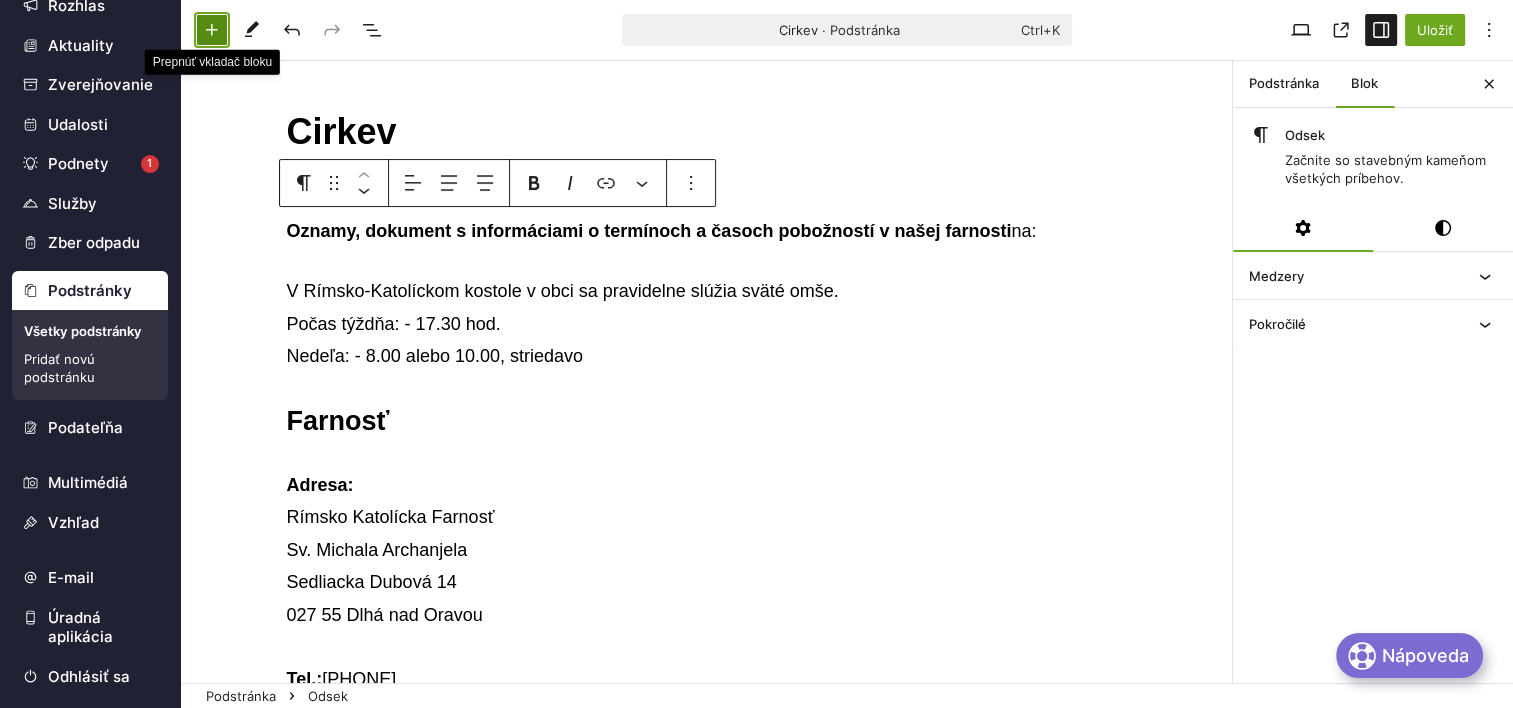click at bounding box center [212, 30] 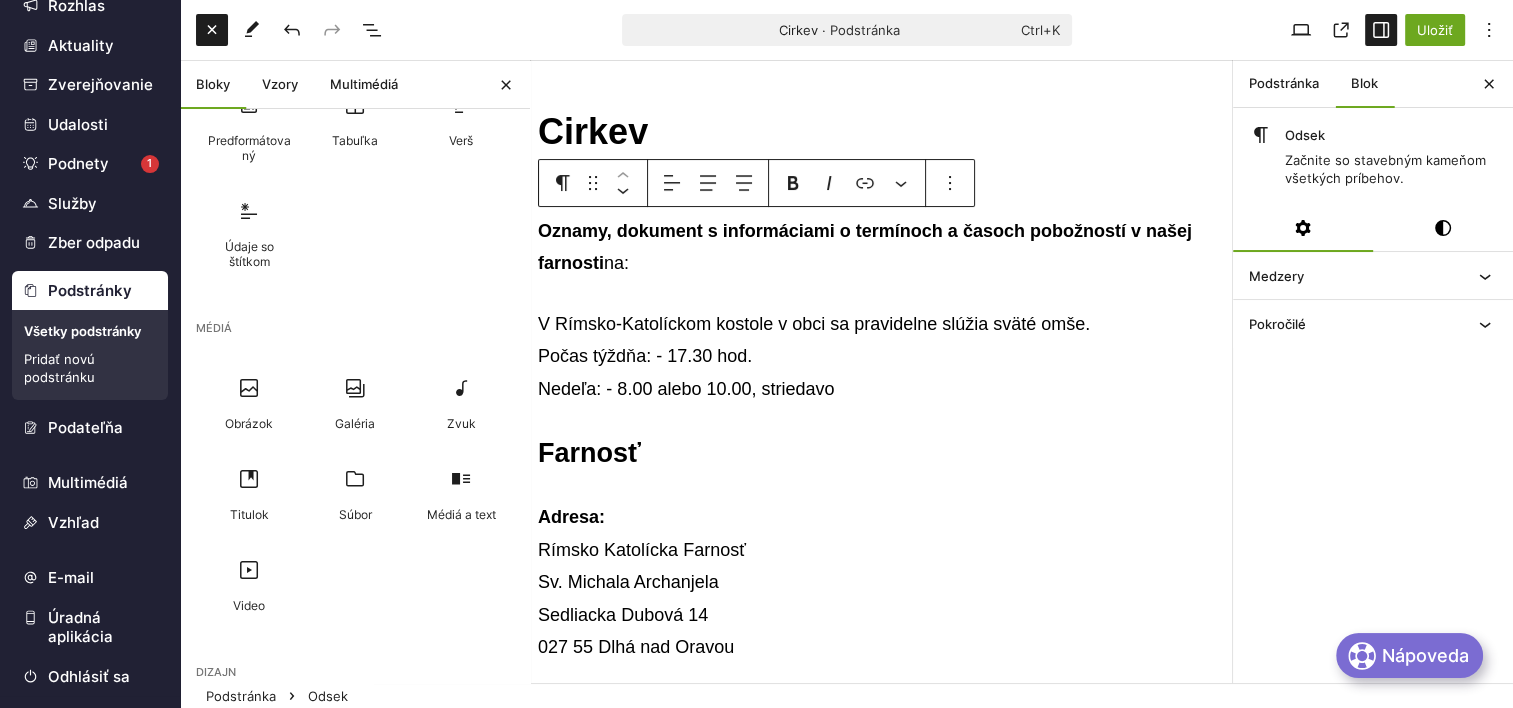scroll, scrollTop: 366, scrollLeft: 0, axis: vertical 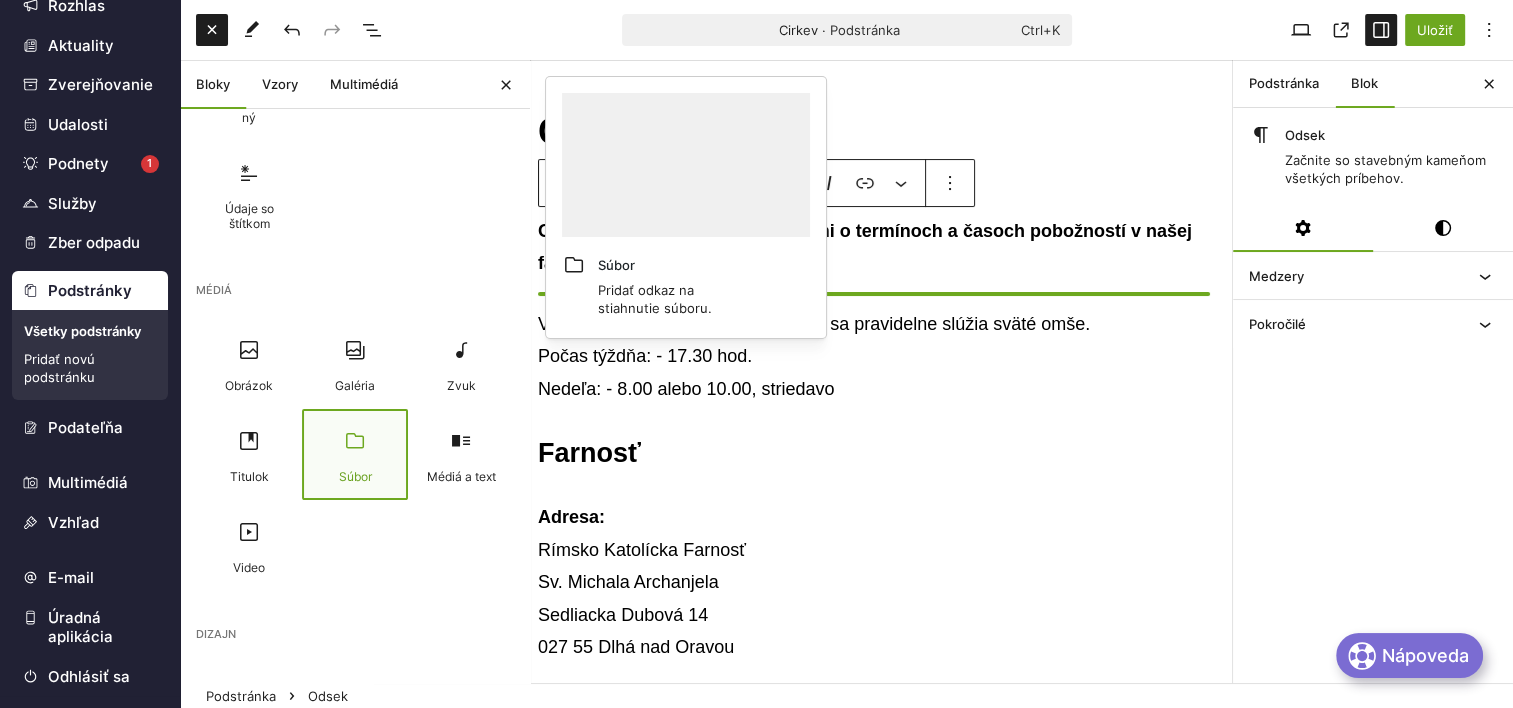 click at bounding box center (355, 441) 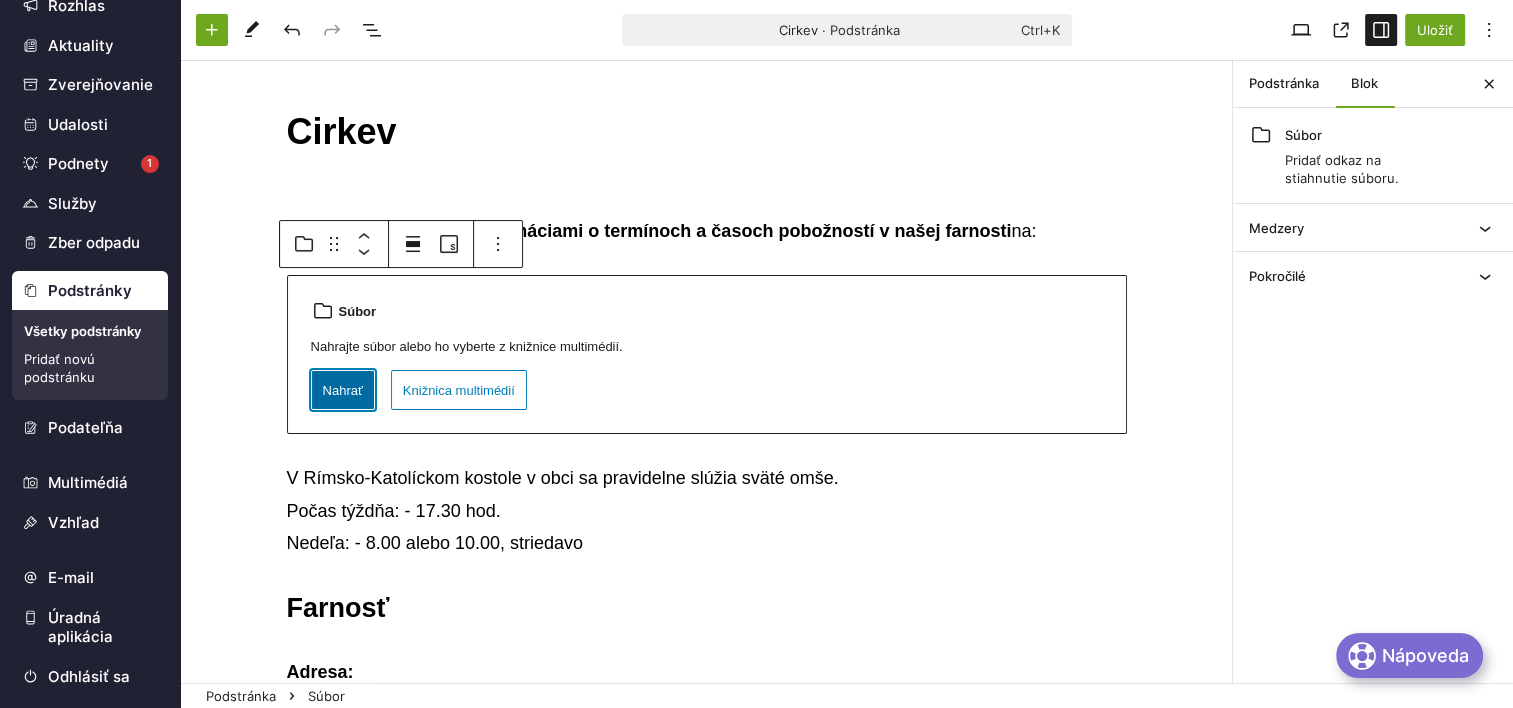 click on "Nahrať" at bounding box center (343, 390) 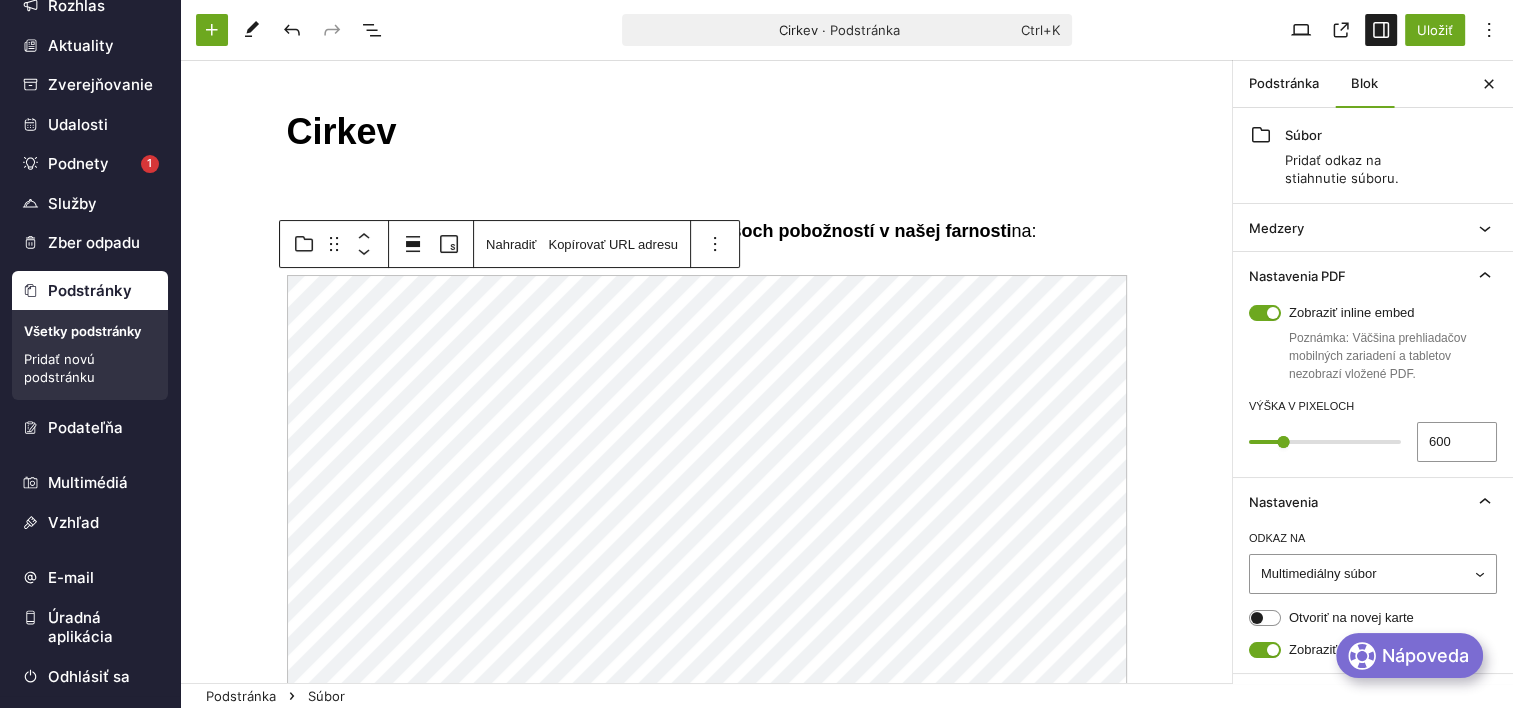 click on "Oznamy, dokument s informáciami o termínoch a časoch pobožností v našej farnosti  na:  28. týždeň 2025 Stiahnuť V Rímsko-Katolíckom kostole v obci sa pravidelne slúžia sväté omše. Počas týždňa: - 17.30 hod. Nedeľa: - 8.00 alebo 10.00, striedavo Farnosť Adresa: Rímsko Katolícka Farnosť Sv. Michala Archanjela Sedliacka Dubová 14 027 55 Dlhá nad Oravou Tel.:  +421-43-589 42 36 E-mail:   farasd@orava.sk Správca farnosti: Mgr. Pavol Slotka Link na internetovú stránku Spišskej diecézy ﻿" at bounding box center (706, 942) 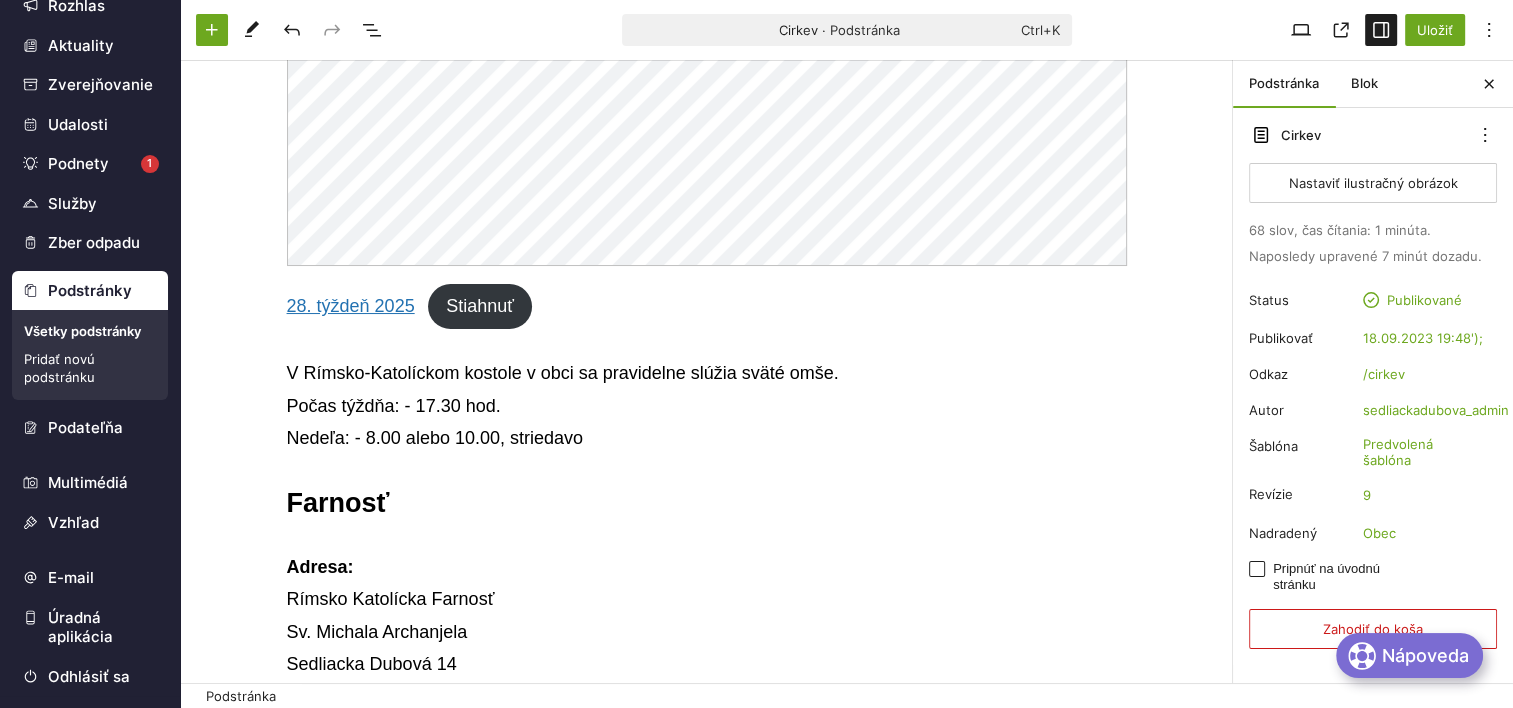 scroll, scrollTop: 660, scrollLeft: 0, axis: vertical 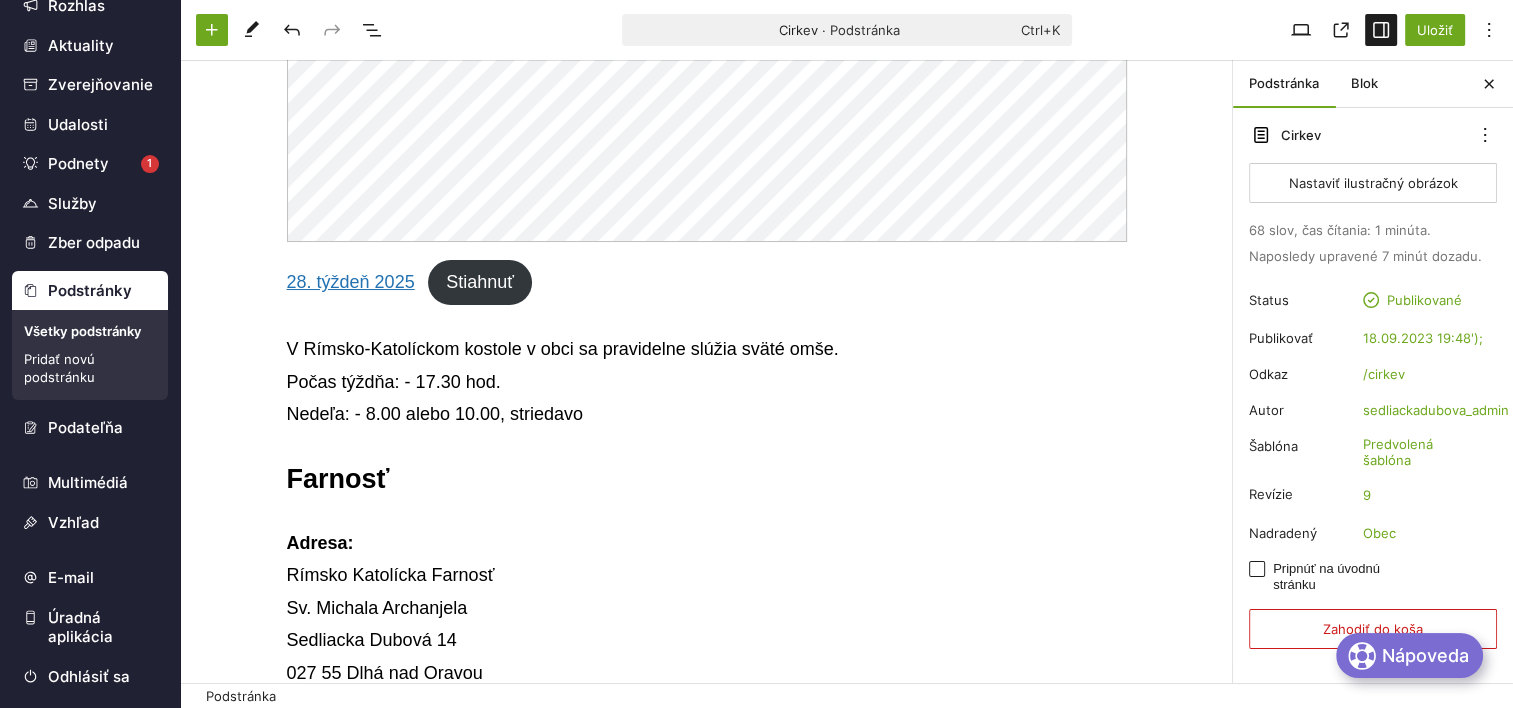 click on "Farnosť" at bounding box center [707, 479] 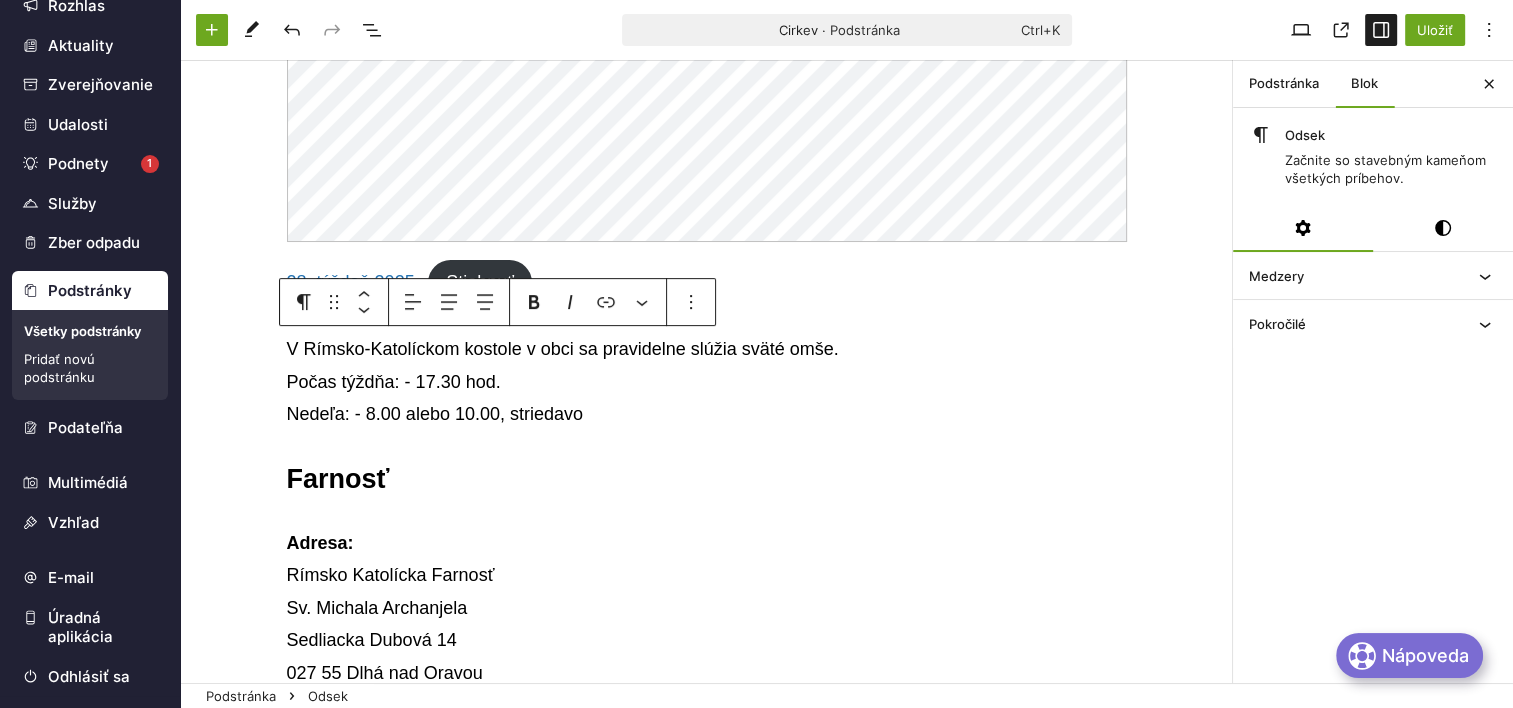 click on "V Rímsko-Katolíckom kostole v obci sa pravidelne slúžia sväté omše. Počas týždňa: - 17.30 hod. Nedeľa: - 8.00 alebo 10.00, striedavo" at bounding box center (707, 381) 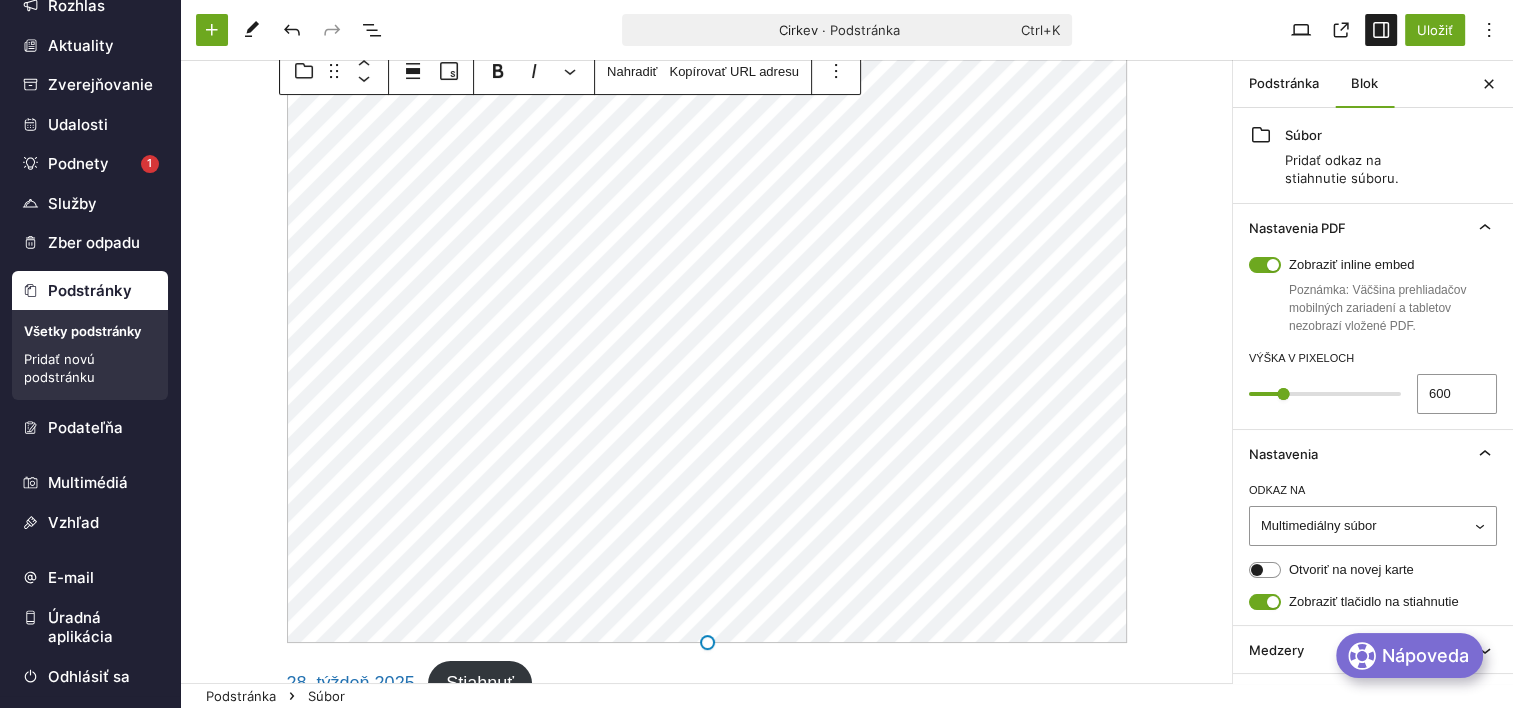scroll, scrollTop: 160, scrollLeft: 0, axis: vertical 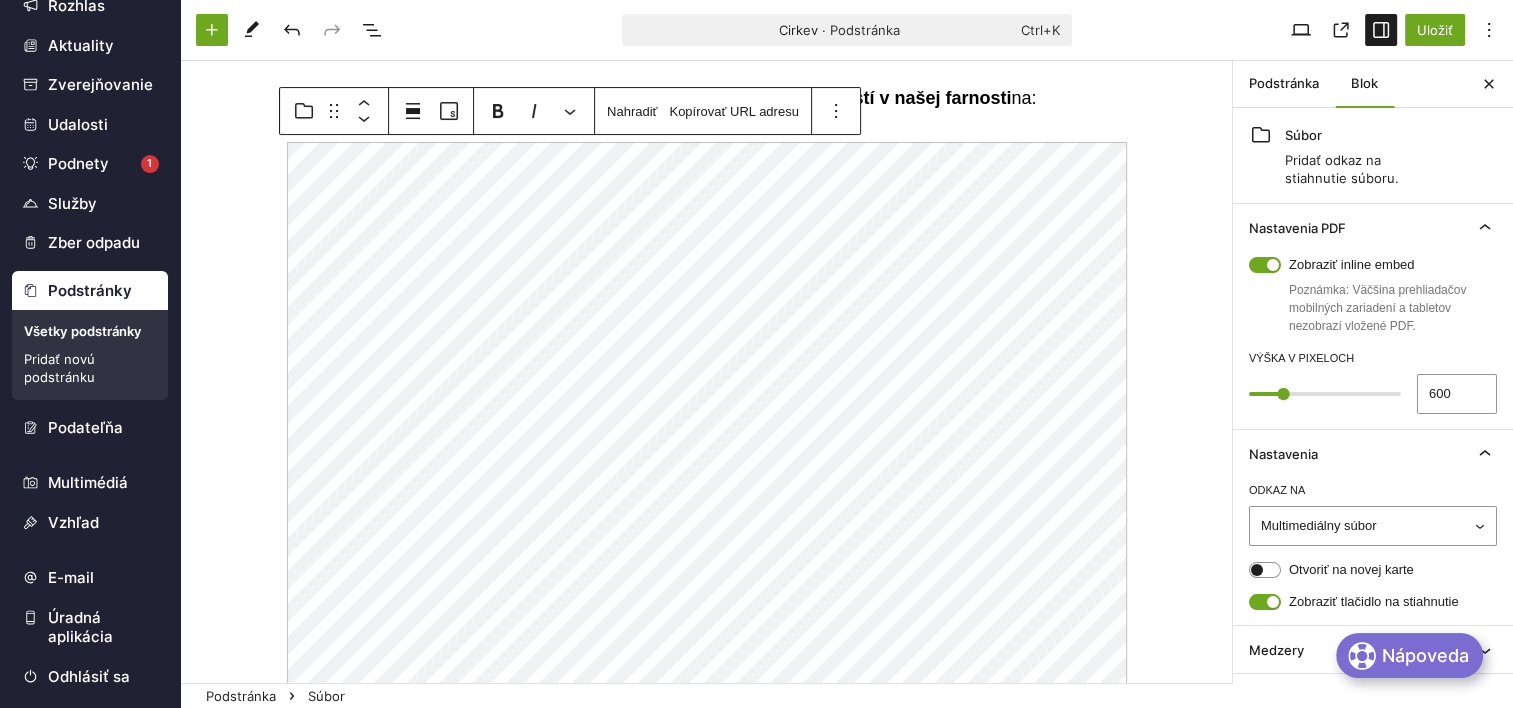 click on "Oznamy, dokument s informáciami o termínoch a časoch pobožností v našej farnosti  na:  28. týždeň 2025 Stiahnuť V Rímsko-Katolíckom kostole v obci sa pravidelne slúžia sväté omše. Počas týždňa: - 17.30 hod. Nedeľa: - 8.00 alebo 10.00, striedavo Farnosť Adresa: Rímsko Katolícka Farnosť Sv. Michala Archanjela Sedliacka Dubová 14 027 55 Dlhá nad Oravou Tel.:  +421-43-589 42 36 E-mail:   farasd@orava.sk Správca farnosti: Mgr. Pavol Slotka Link na internetovú stránku Spišskej diecézy ﻿" at bounding box center [706, 809] 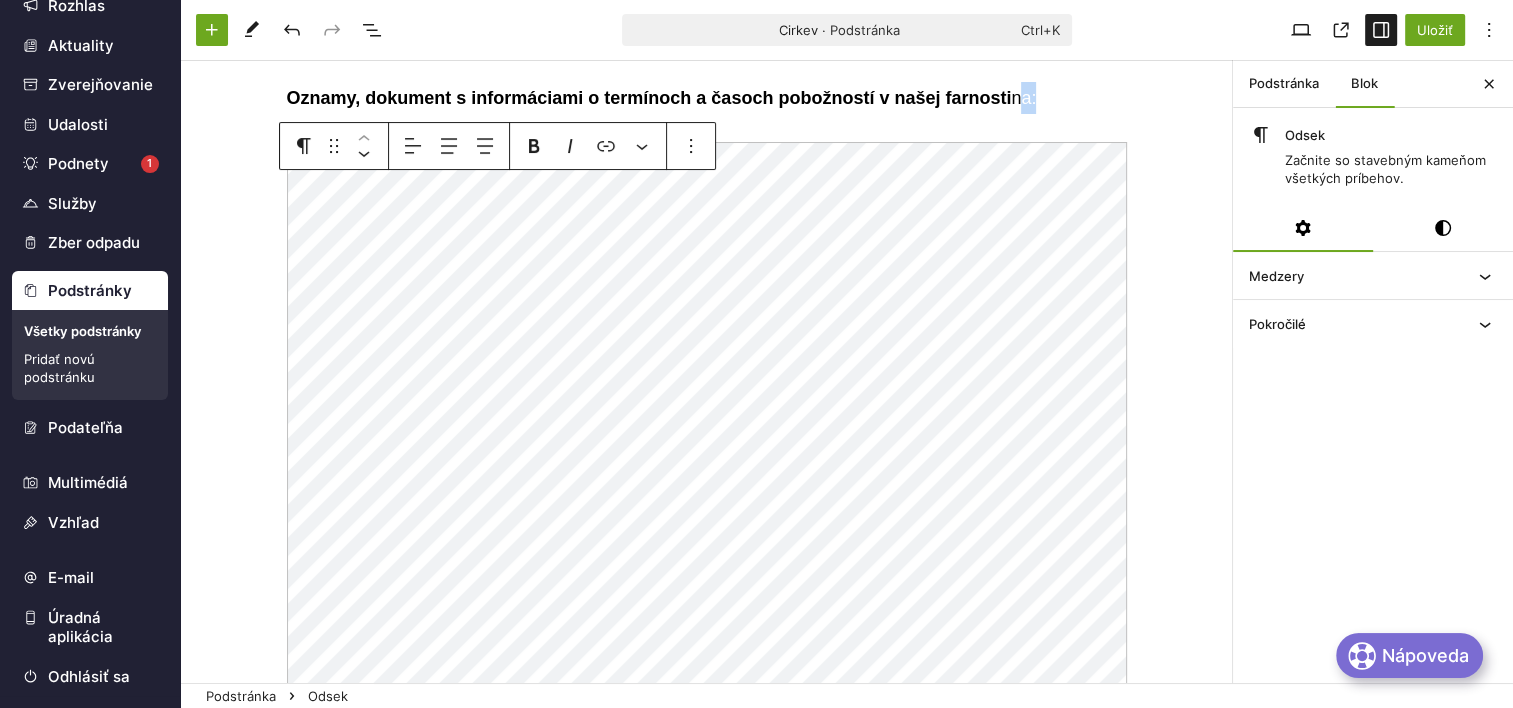 drag, startPoint x: 973, startPoint y: 99, endPoint x: 988, endPoint y: 99, distance: 15 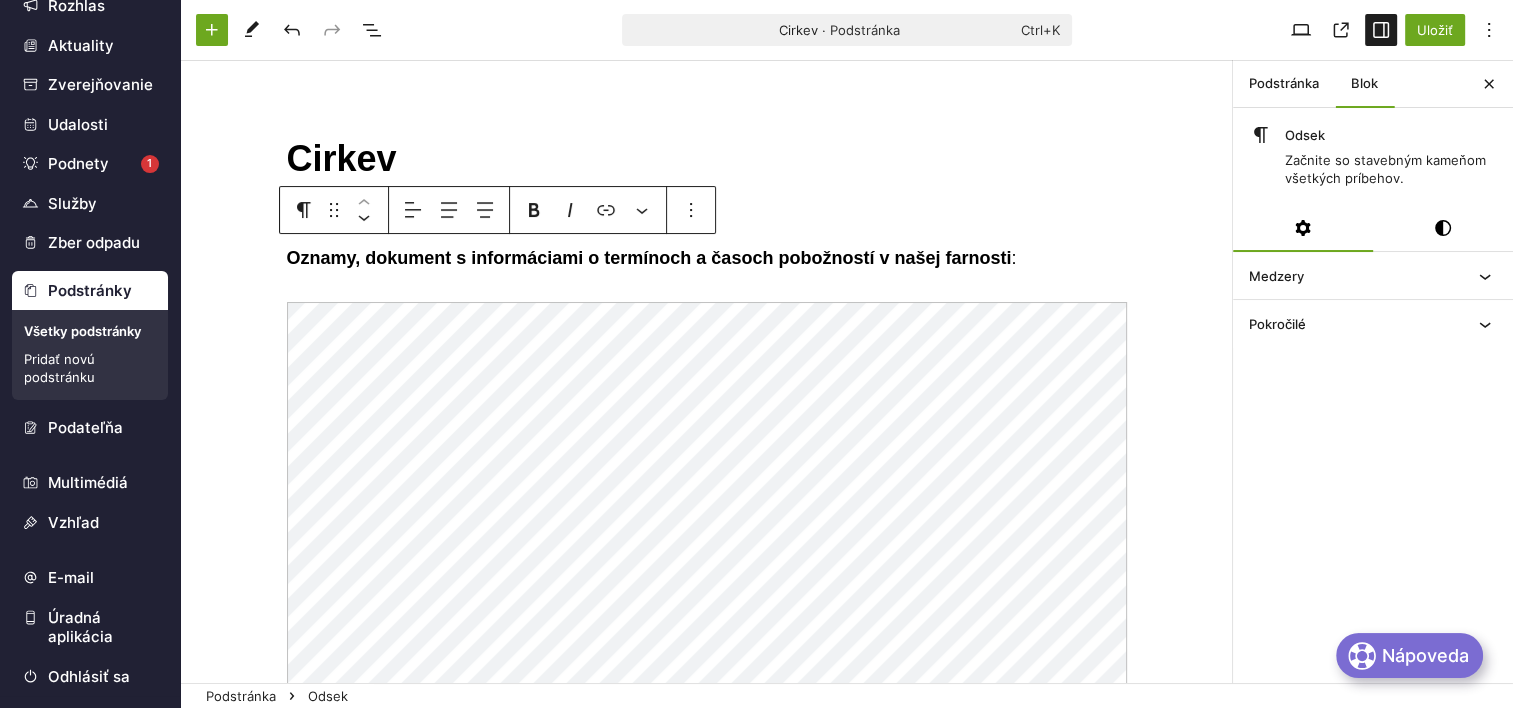 scroll, scrollTop: 0, scrollLeft: 0, axis: both 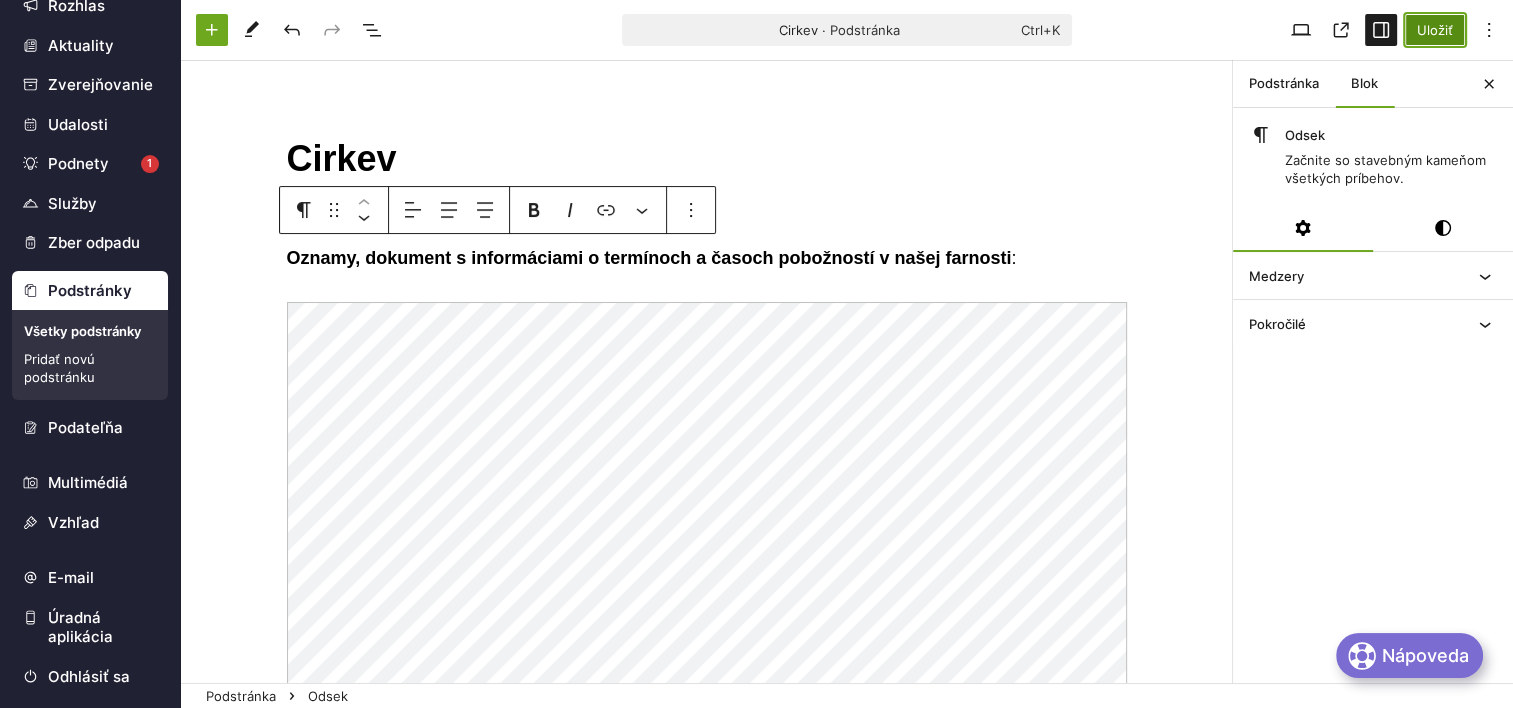 click on "Uložiť" at bounding box center [1435, 30] 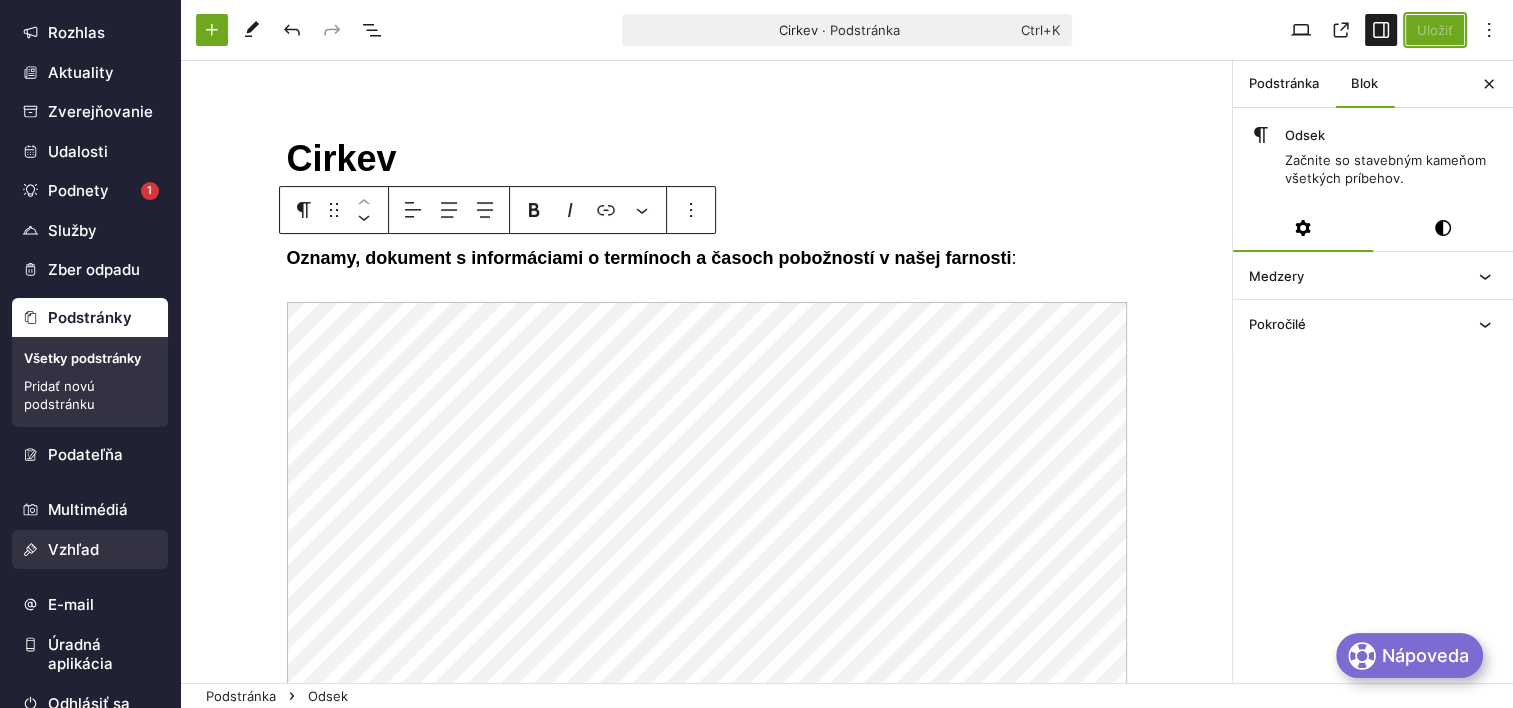 scroll, scrollTop: 127, scrollLeft: 0, axis: vertical 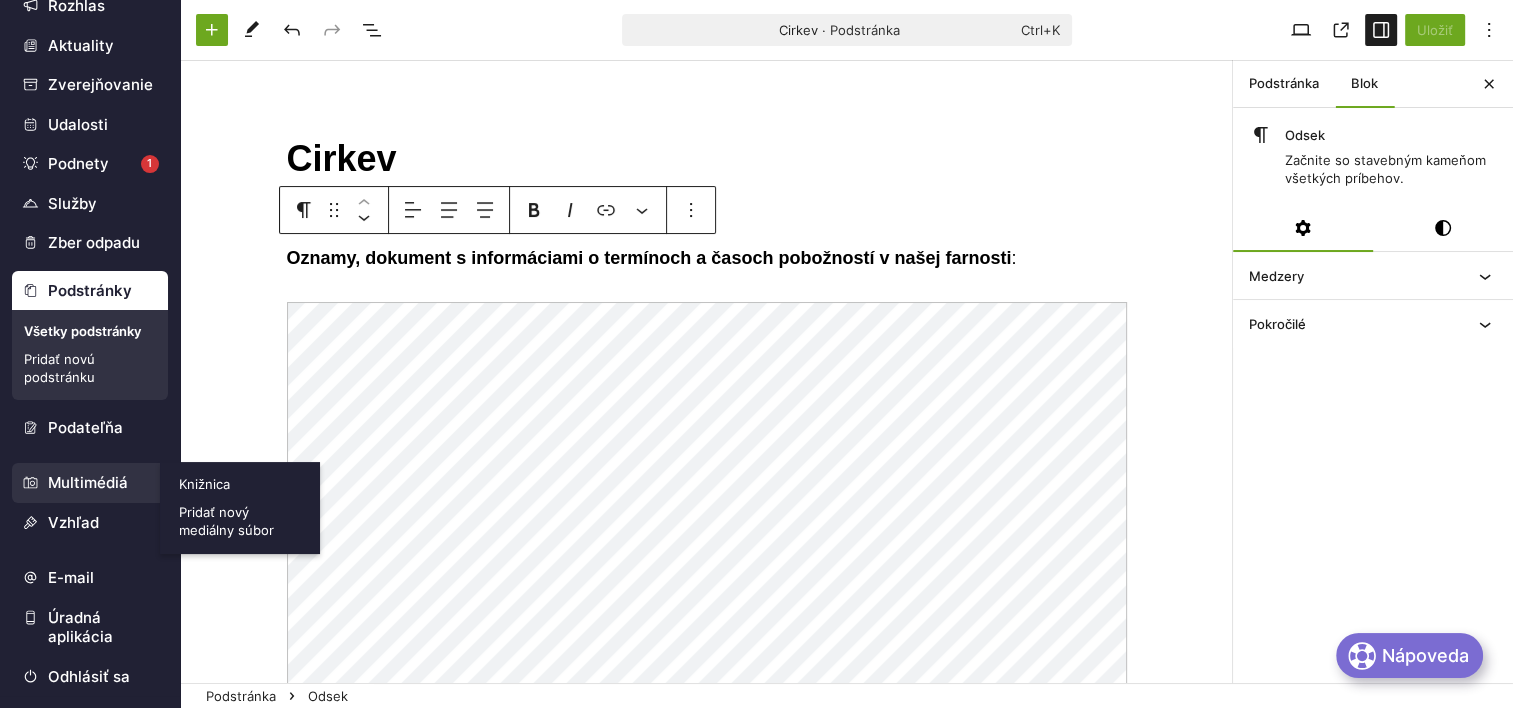 click on "Multimédiá" at bounding box center (90, 483) 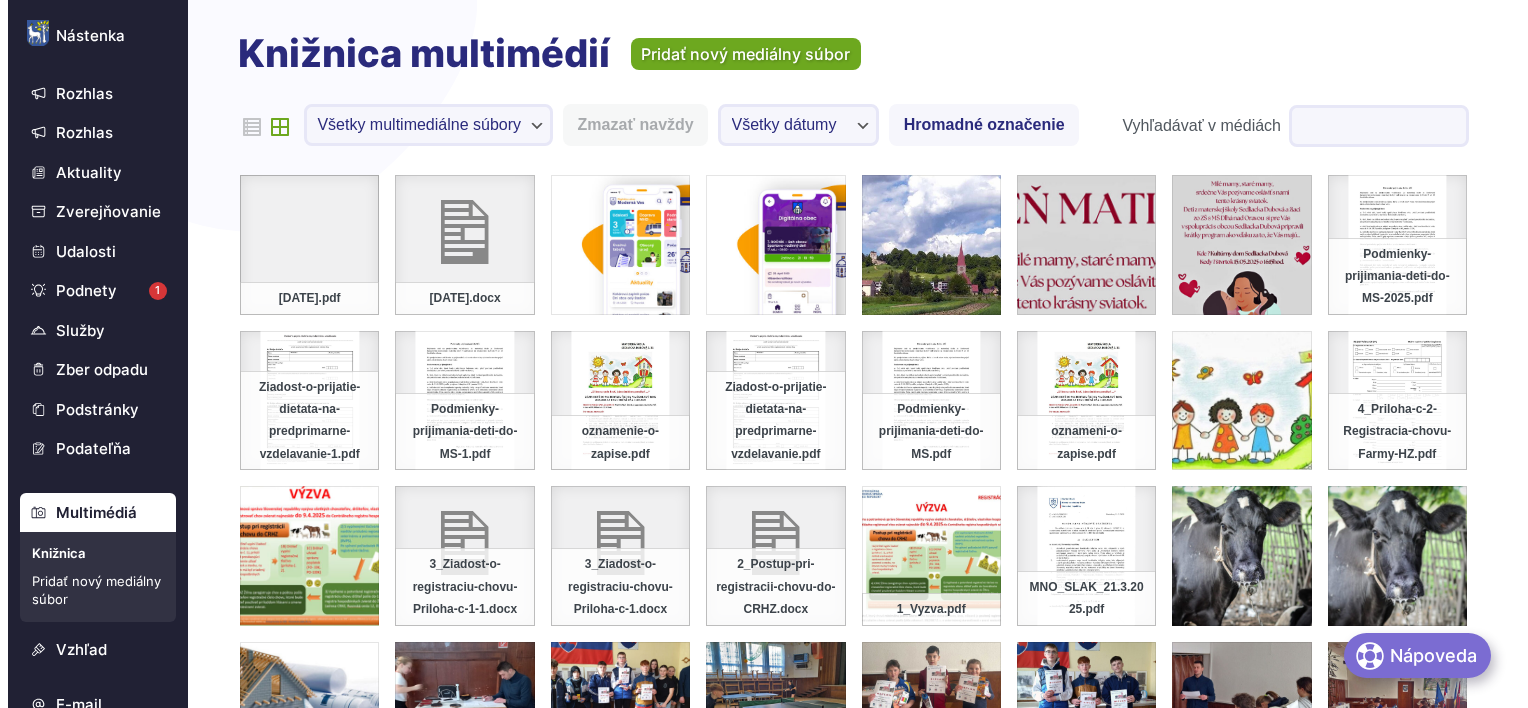 scroll, scrollTop: 0, scrollLeft: 0, axis: both 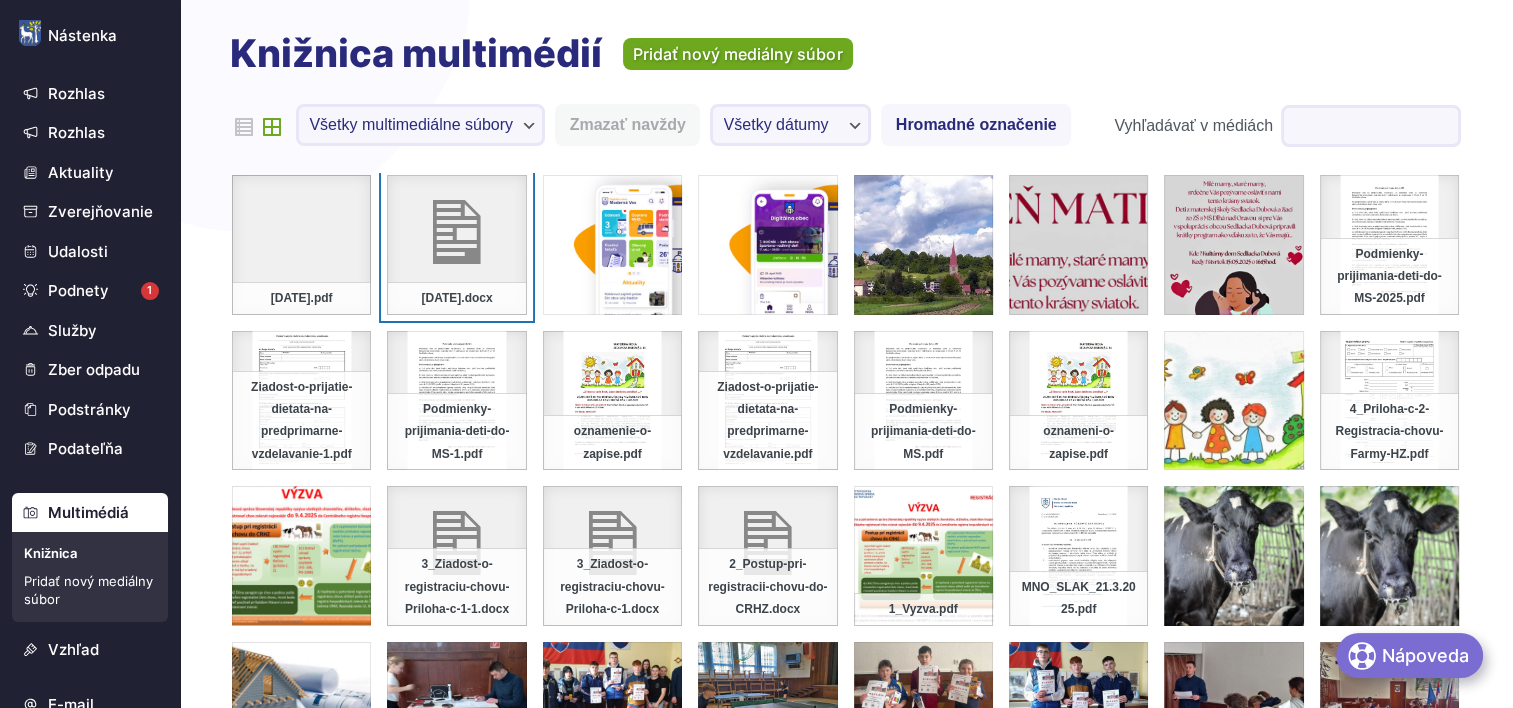click on "[DATE].docx" at bounding box center [456, 244] 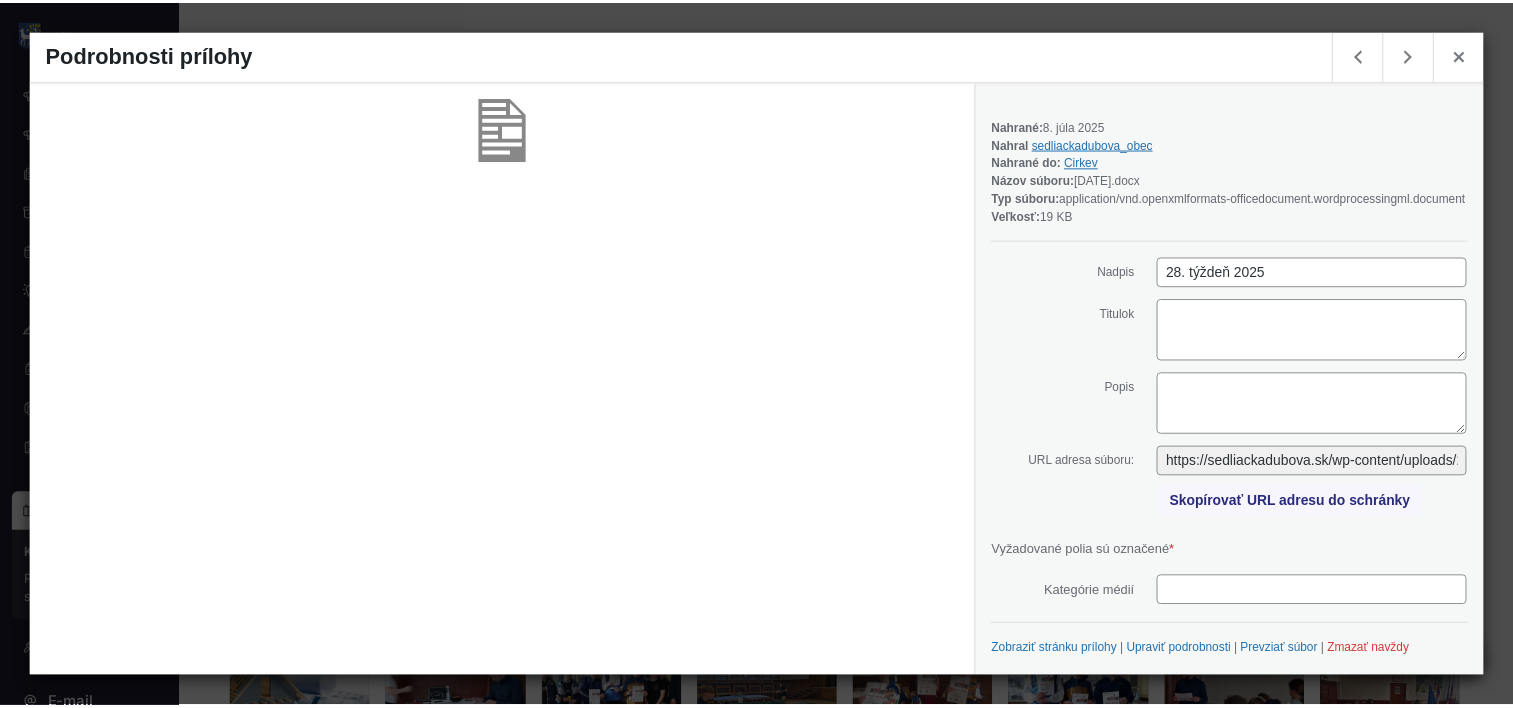 scroll, scrollTop: 13, scrollLeft: 0, axis: vertical 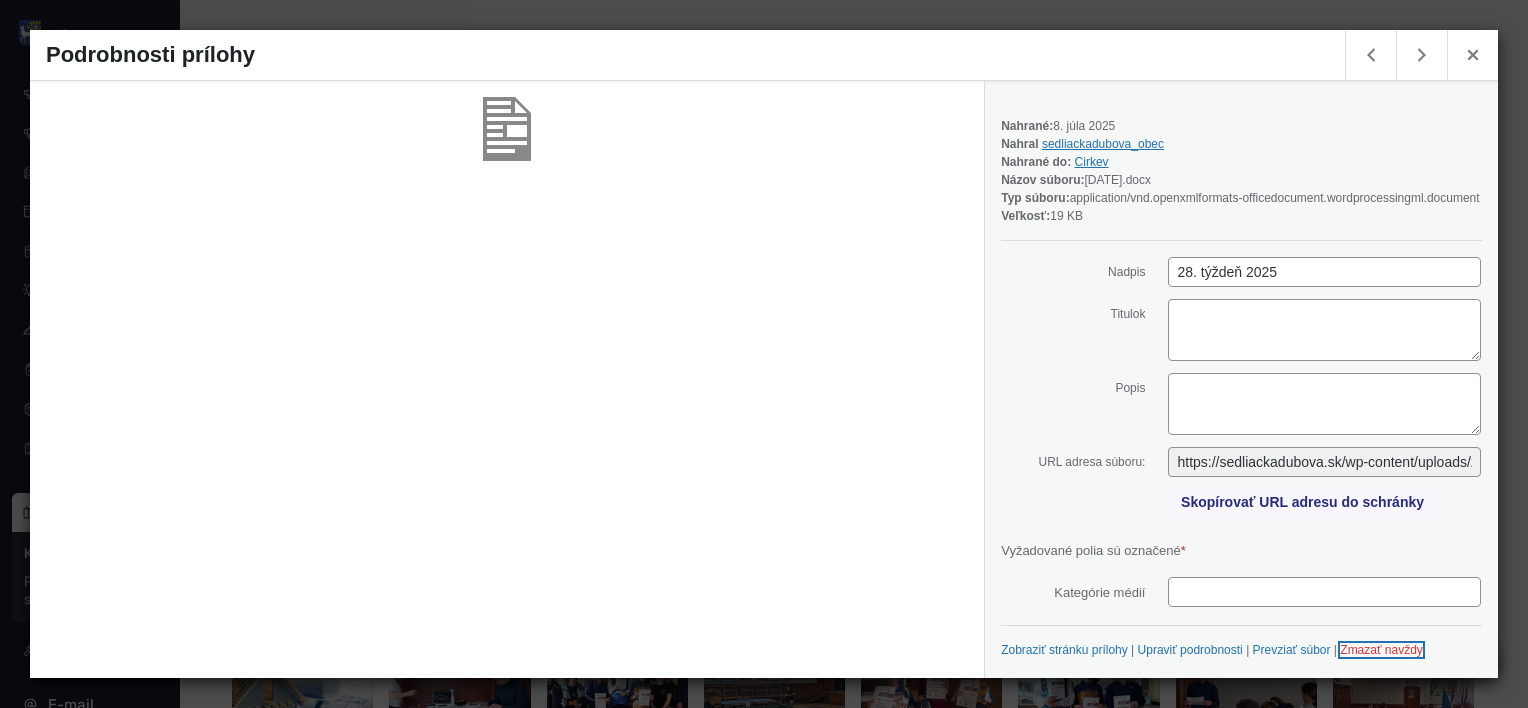 click on "Zmazať navždy" at bounding box center (1381, 650) 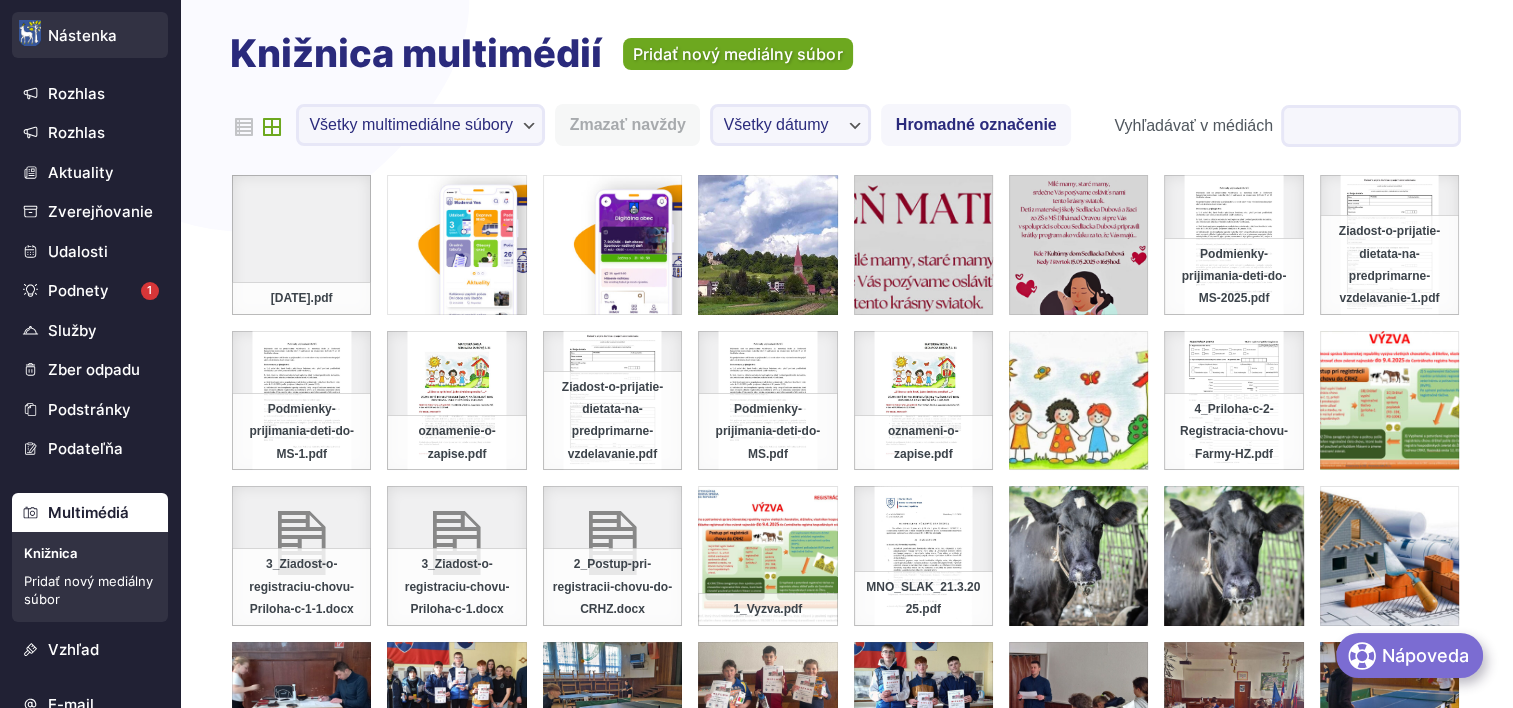 click on "Nástenka" at bounding box center [90, 36] 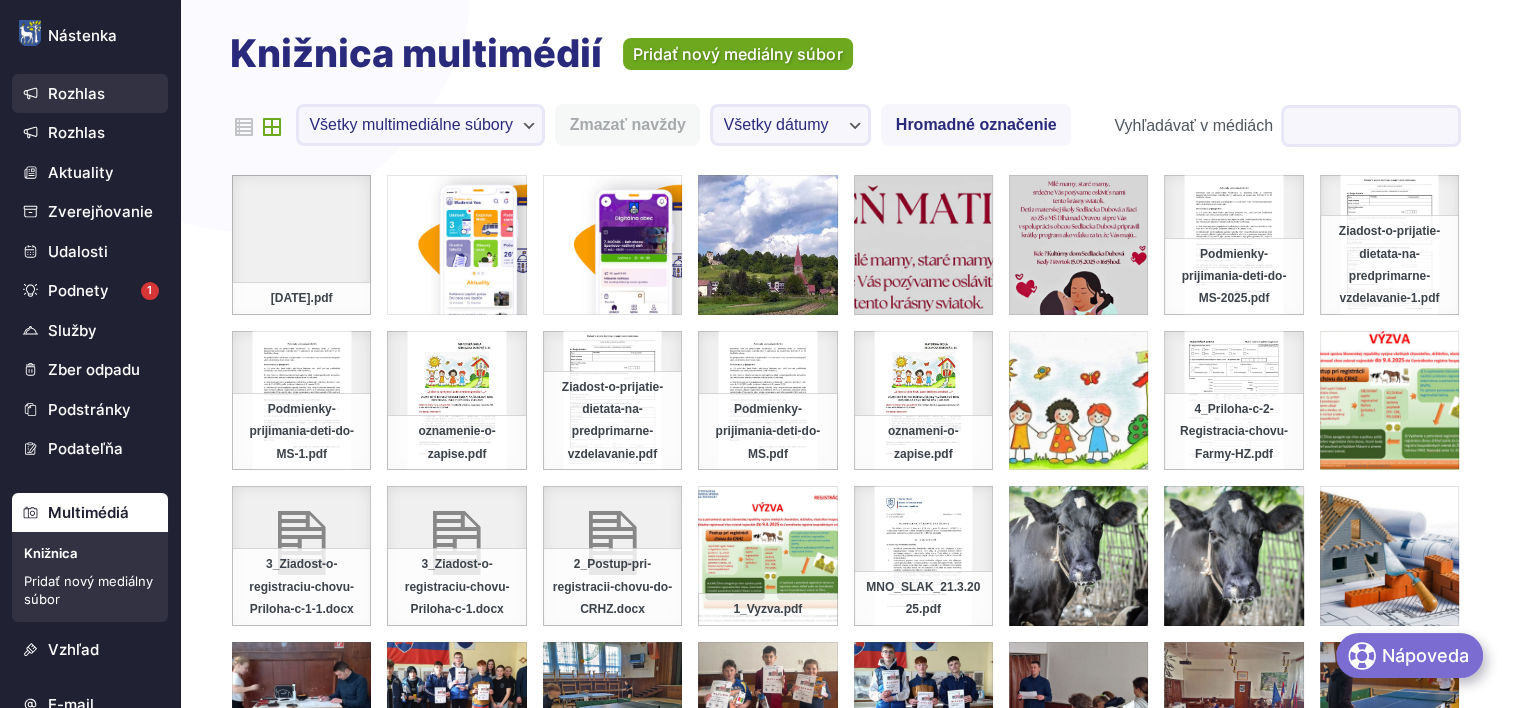 click on "Rozhlas" at bounding box center (90, 94) 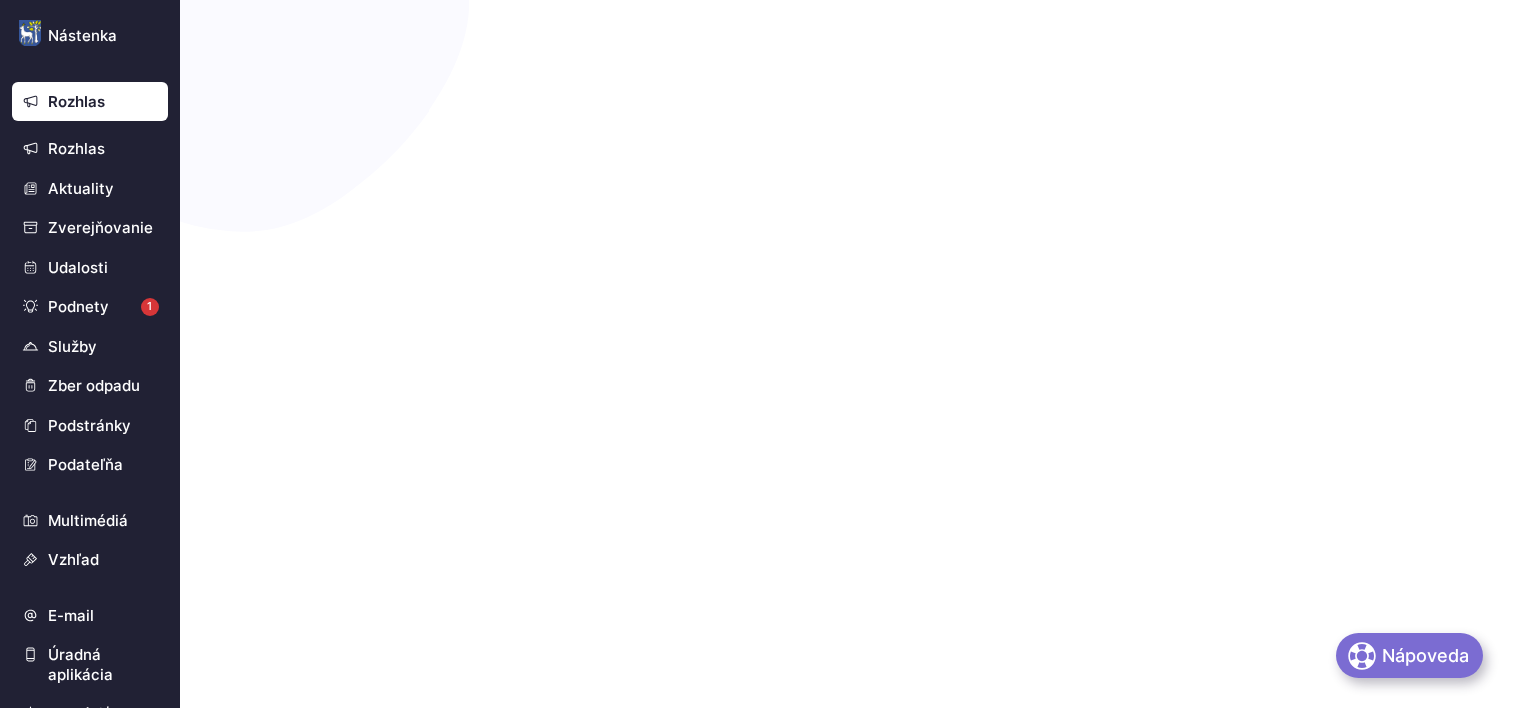 scroll, scrollTop: 0, scrollLeft: 0, axis: both 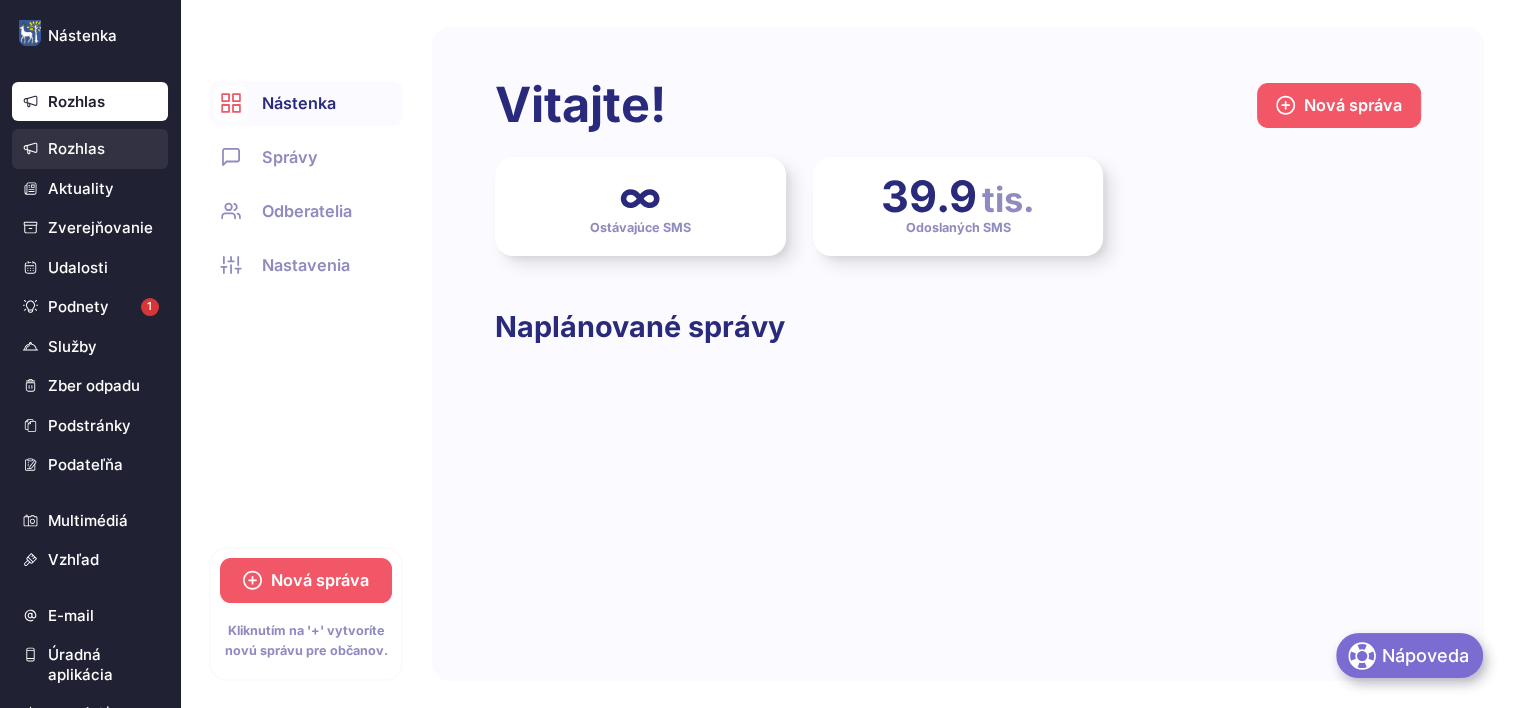 click on "Rozhlas" at bounding box center (90, 149) 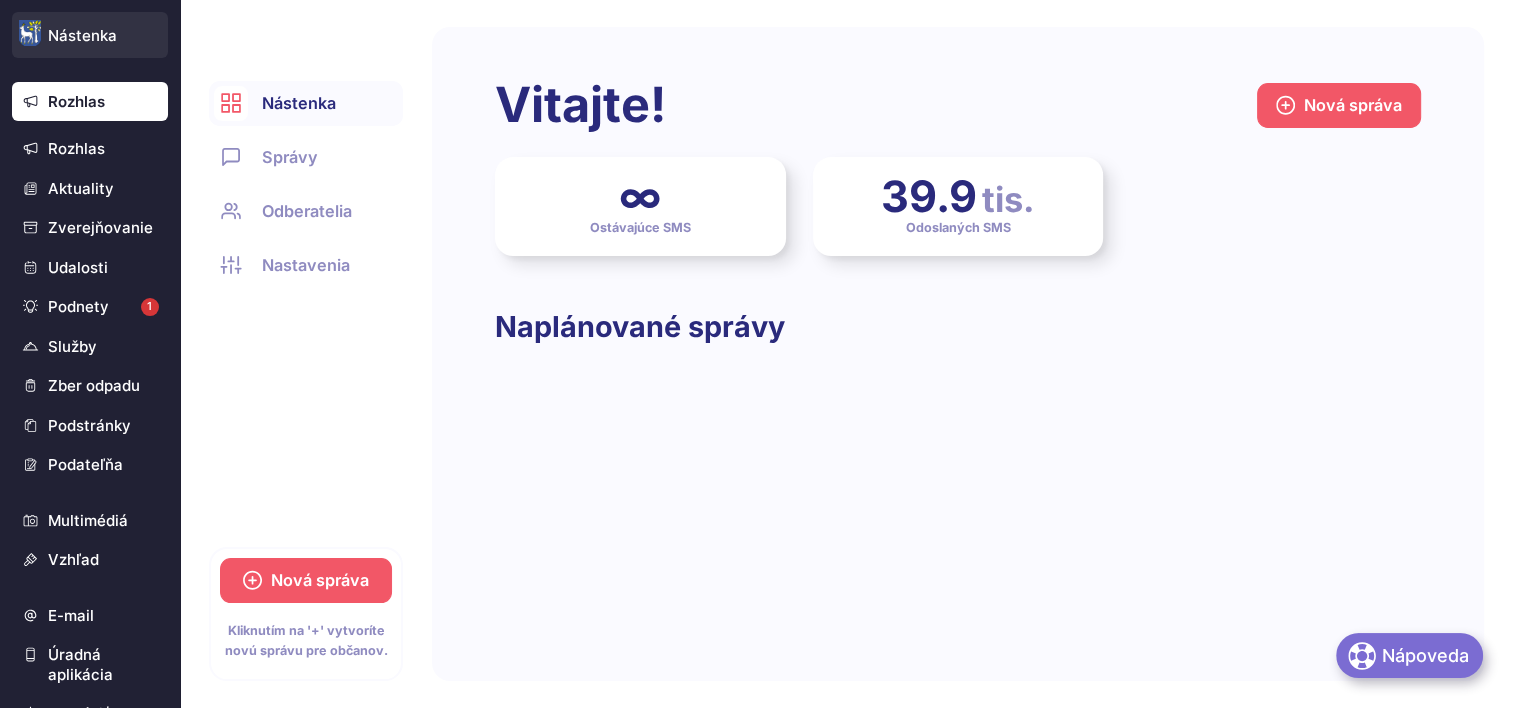 click on "Nástenka" at bounding box center (90, 36) 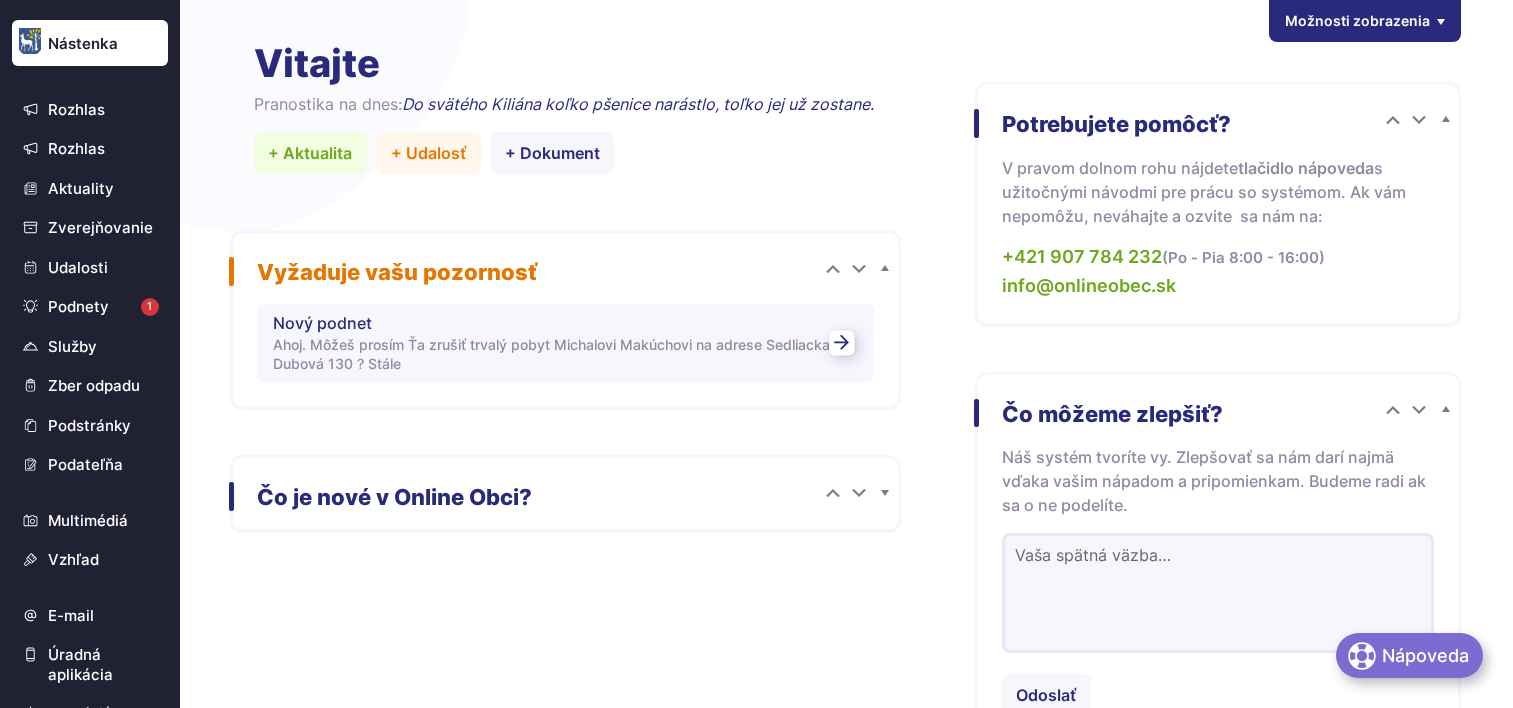 scroll, scrollTop: 0, scrollLeft: 0, axis: both 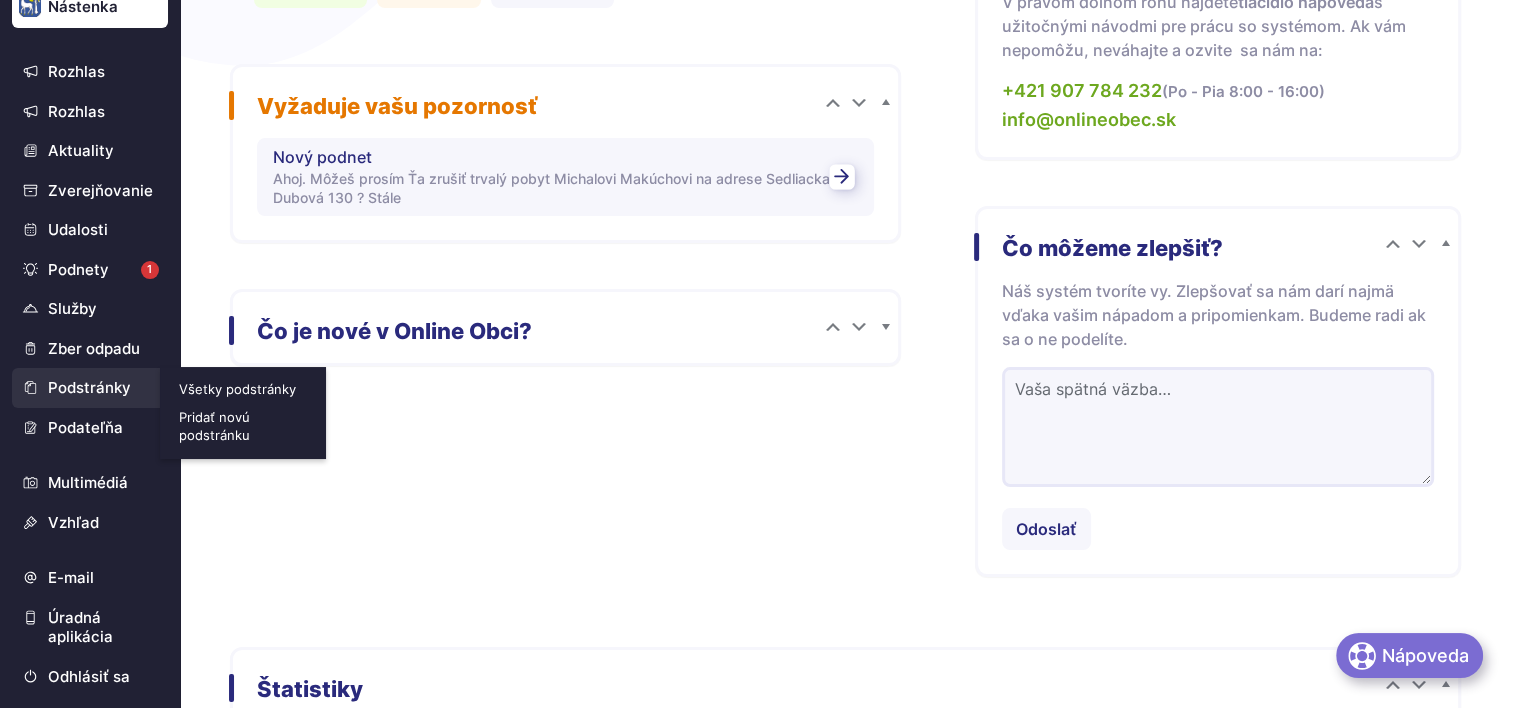 click on "Podstránky" at bounding box center (90, 388) 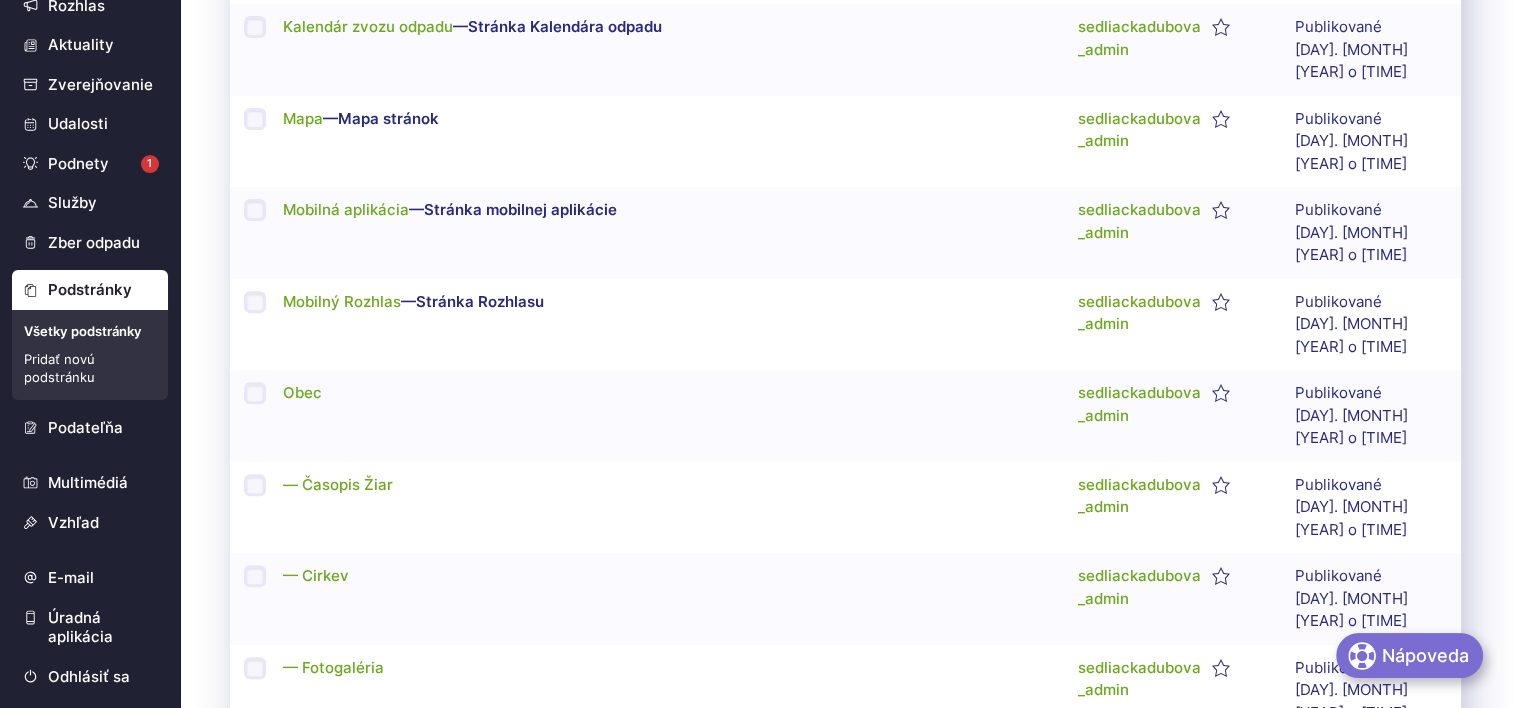 scroll, scrollTop: 700, scrollLeft: 0, axis: vertical 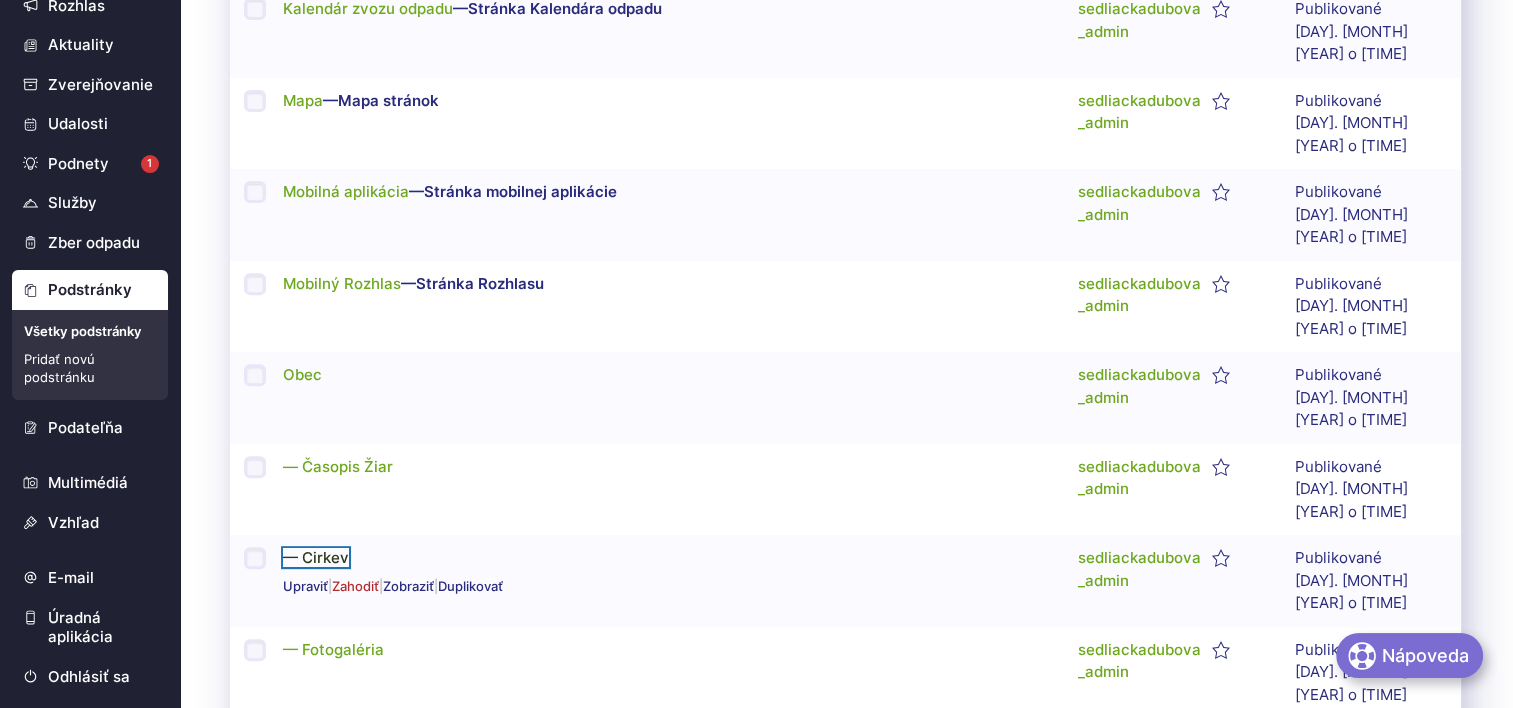 click on "— Cirkev" at bounding box center (316, 557) 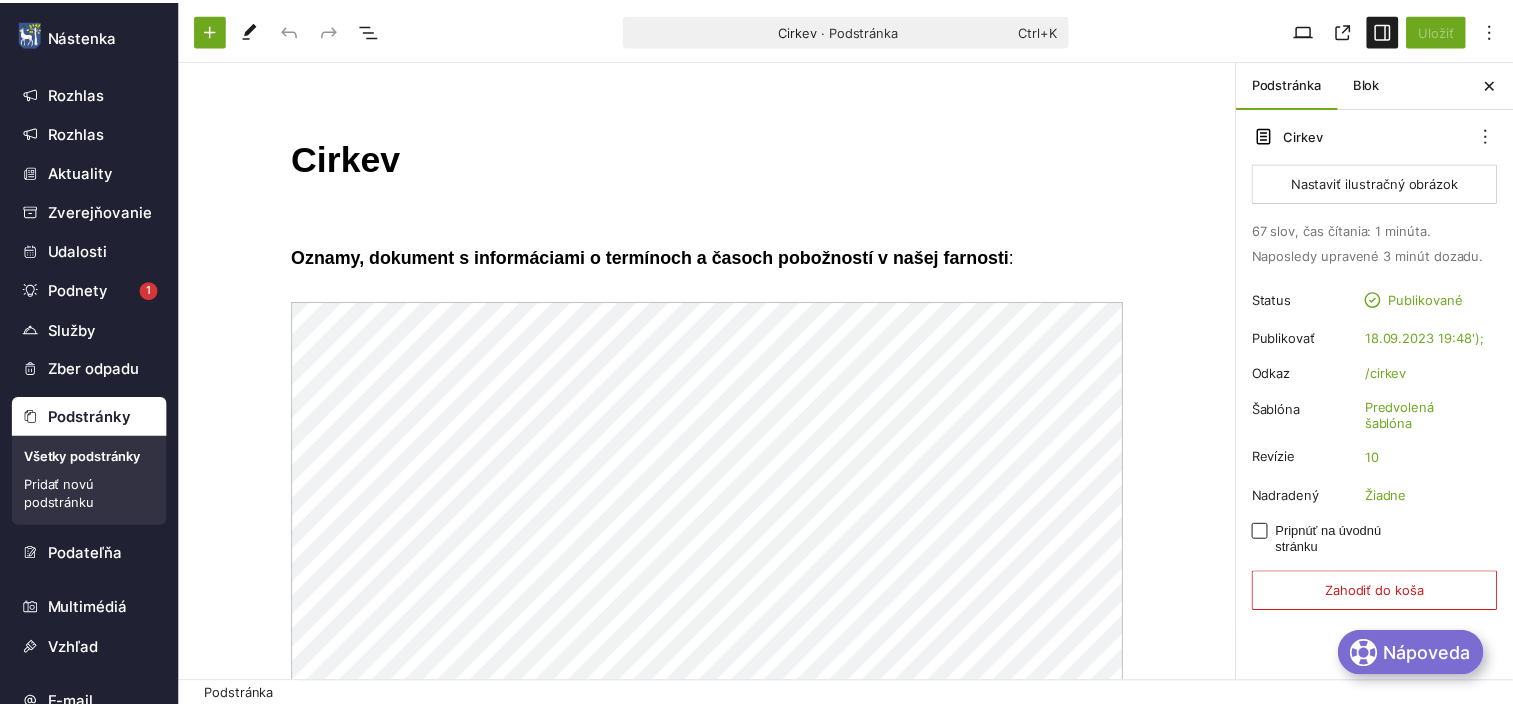 scroll, scrollTop: 0, scrollLeft: 0, axis: both 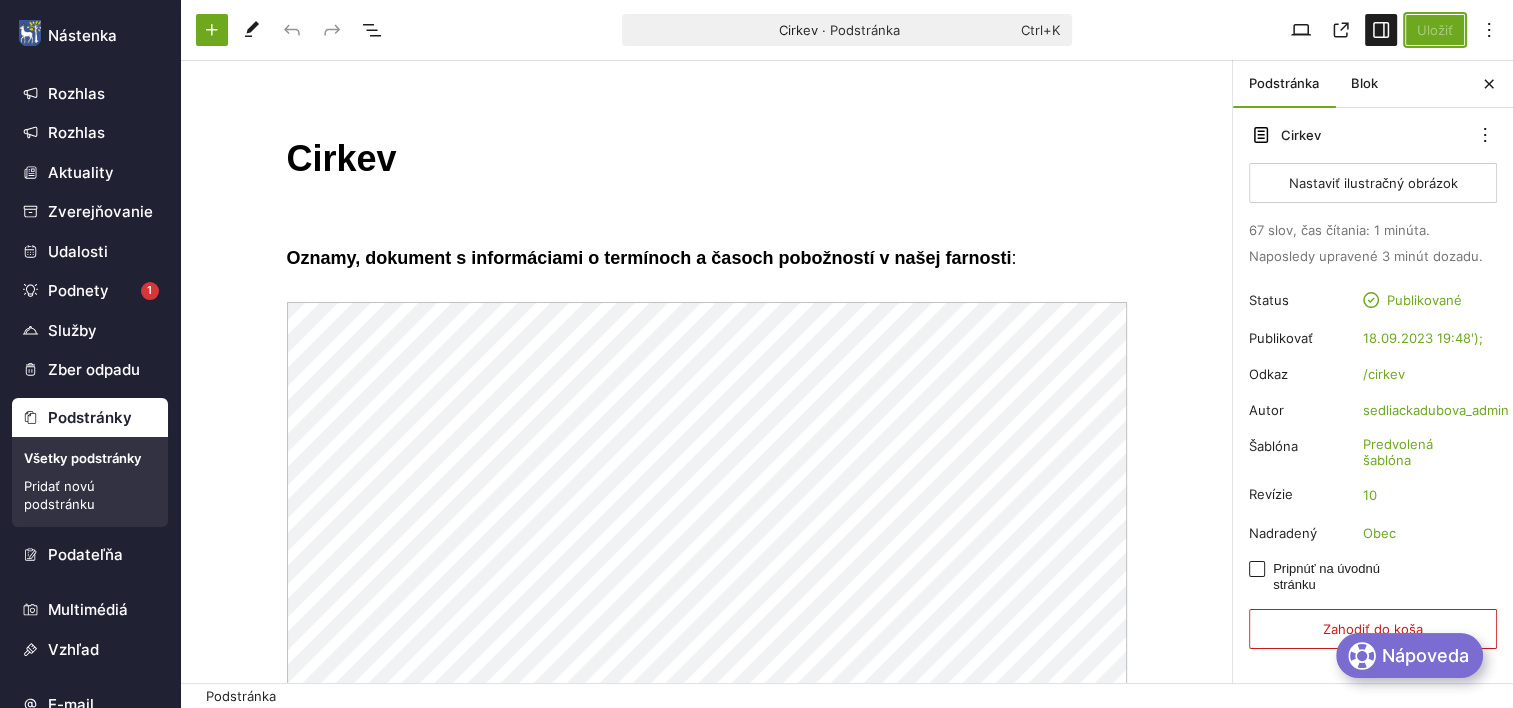 click on "Uložiť" at bounding box center [1435, 30] 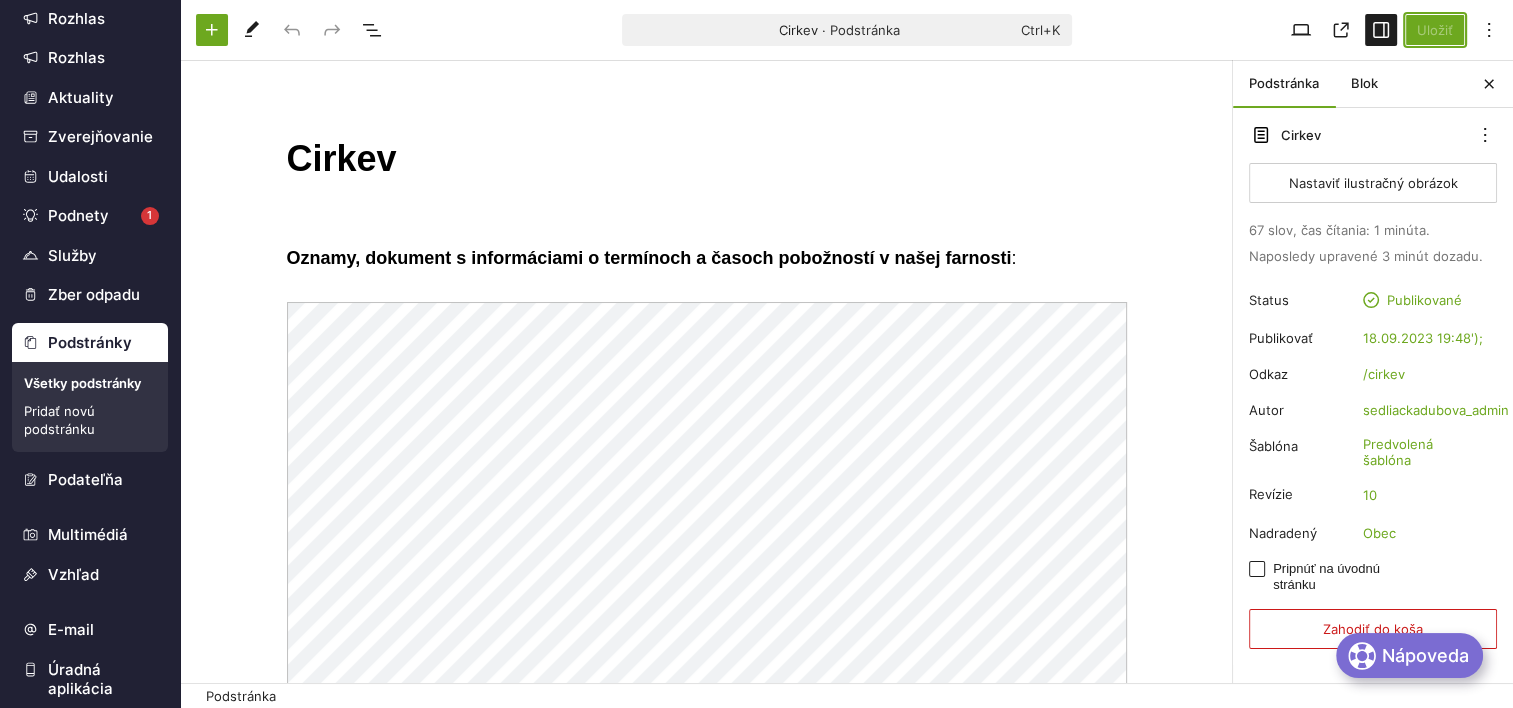 scroll, scrollTop: 0, scrollLeft: 0, axis: both 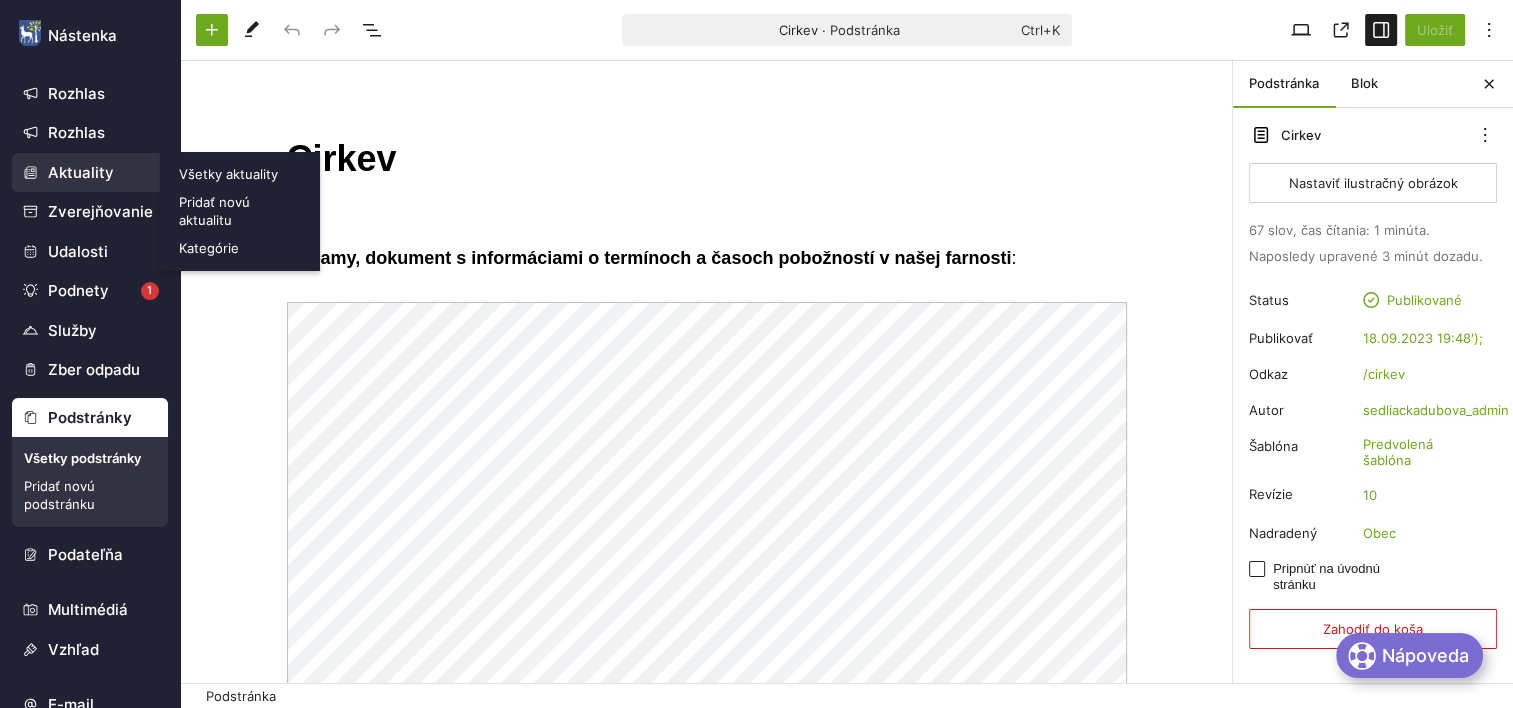 click on "Aktuality" at bounding box center (90, 173) 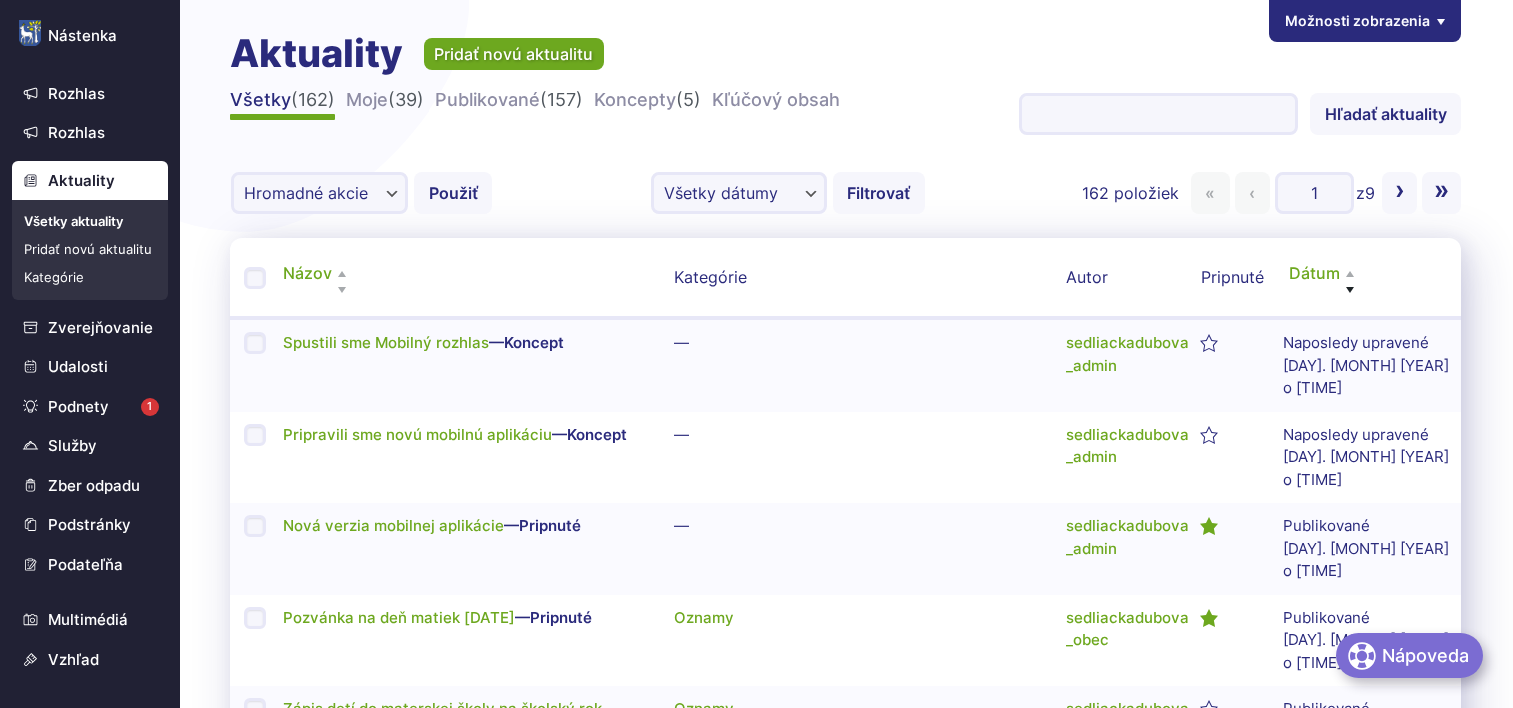 scroll, scrollTop: 0, scrollLeft: 0, axis: both 